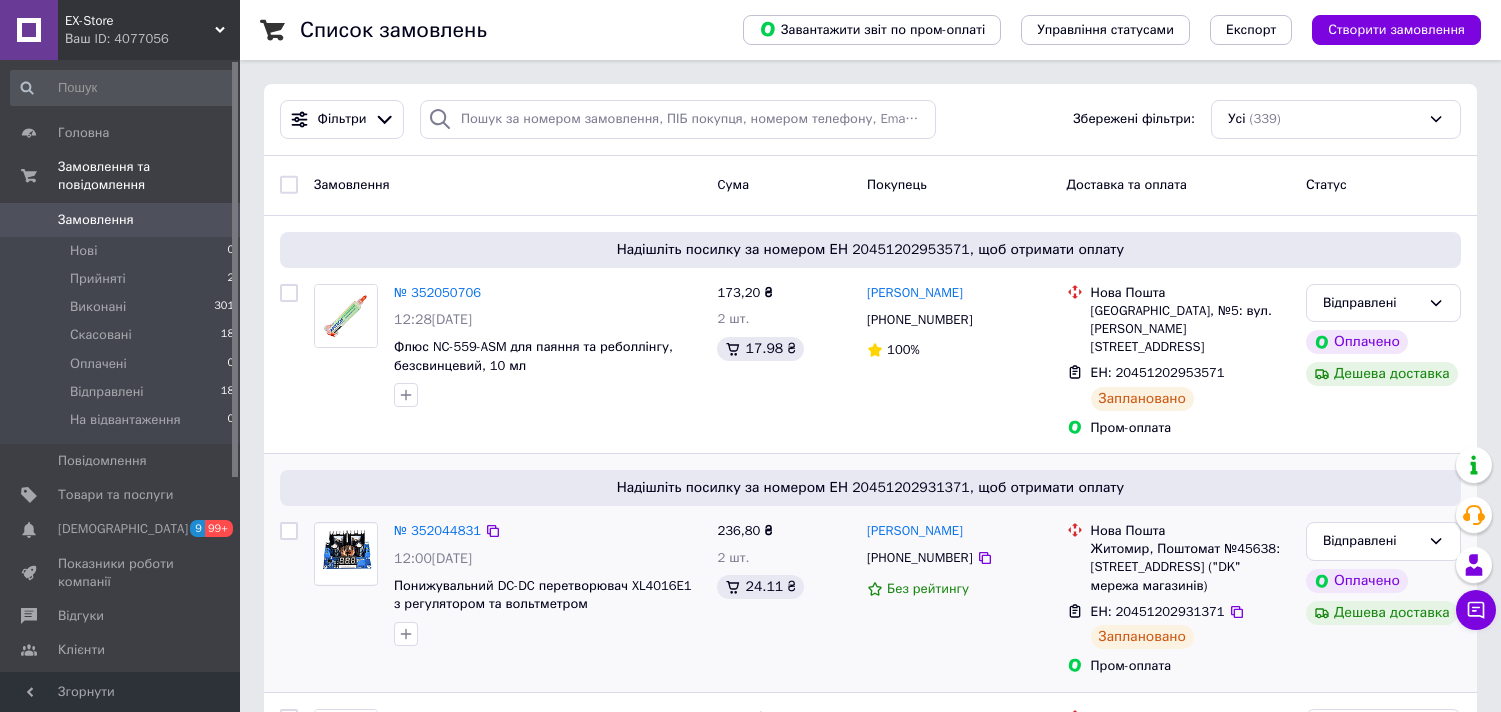 scroll, scrollTop: 0, scrollLeft: 0, axis: both 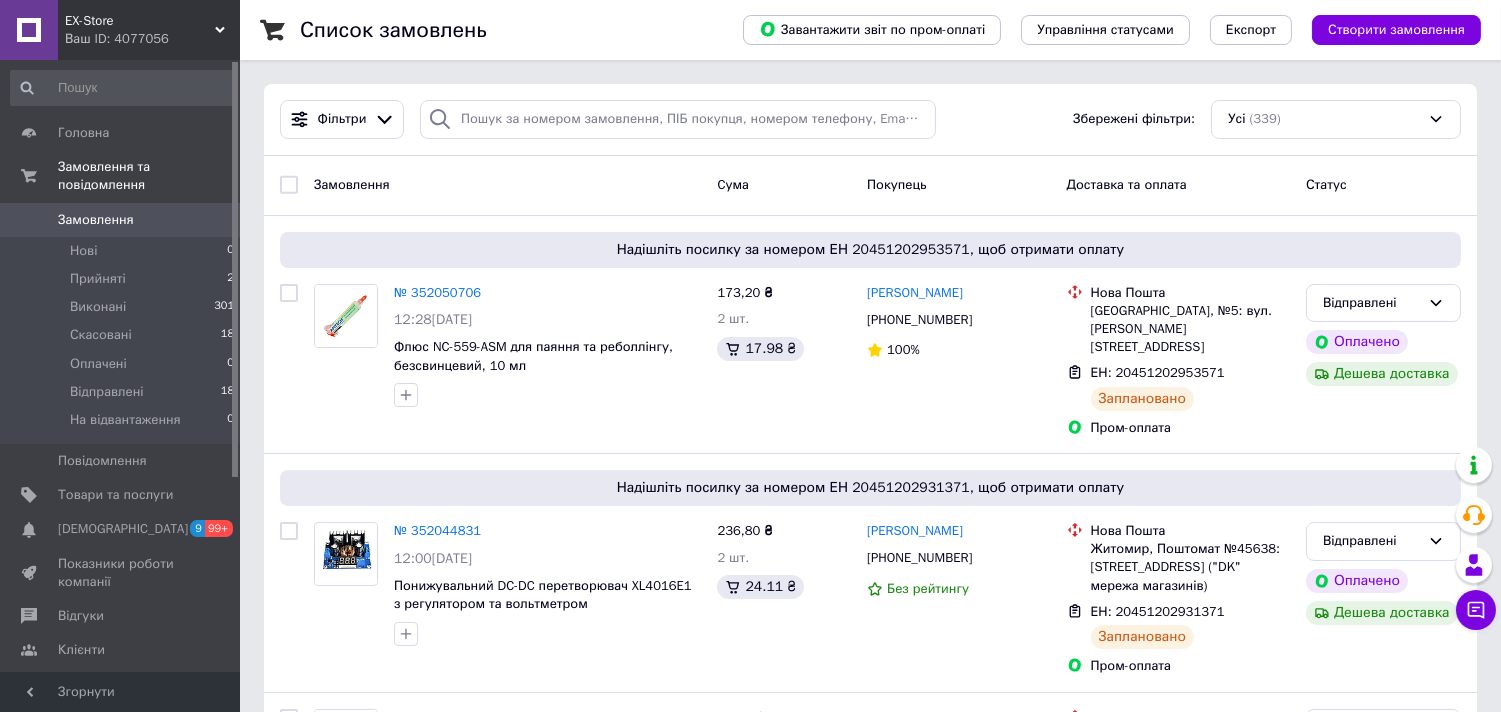 click on "Список замовлень   Завантажити звіт по пром-оплаті Управління статусами Експорт Створити замовлення Фільтри Збережені фільтри: Усі (339) Замовлення Cума Покупець Доставка та оплата Статус Надішліть посилку за номером ЕН 20451202953571, щоб отримати оплату № 352050706 12:28[DATE] Флюс NC-559-ASM для паяння та реболлінгу, безсвинцевий, 10 мл 173,20 ₴ 2 шт. 17.98 ₴ [PERSON_NAME] [PHONE_NUMBER] 100% [GEOGRAPHIC_DATA], №5: вул. [PERSON_NAME][STREET_ADDRESS] ЕН: 20451202953571 Заплановано Пром-оплата Відправлені Оплачено Дешева доставка Надішліть посилку за номером ЕН 20451202931371, щоб отримати оплату № 352044831 12:00[DATE] 2 шт." at bounding box center (870, 9916) 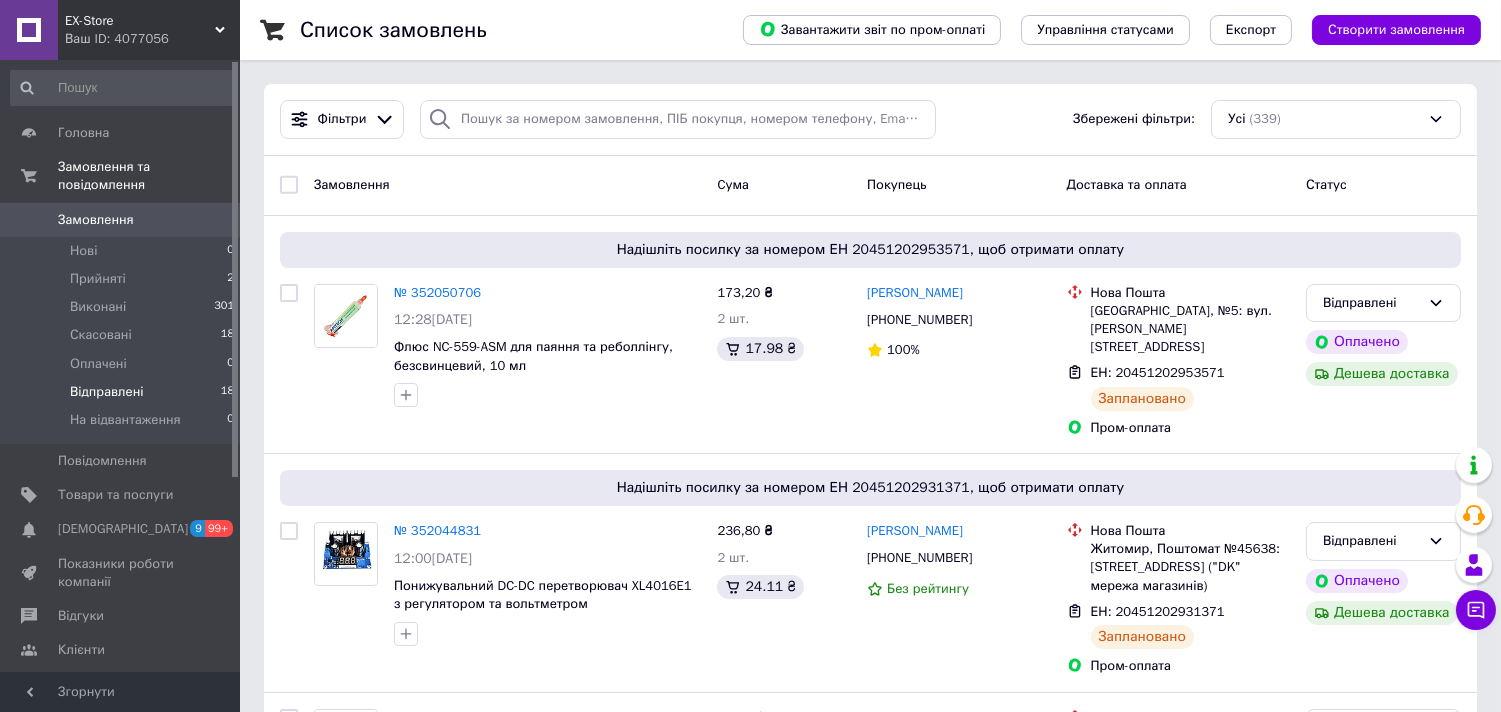 click on "Відправлені" at bounding box center (107, 392) 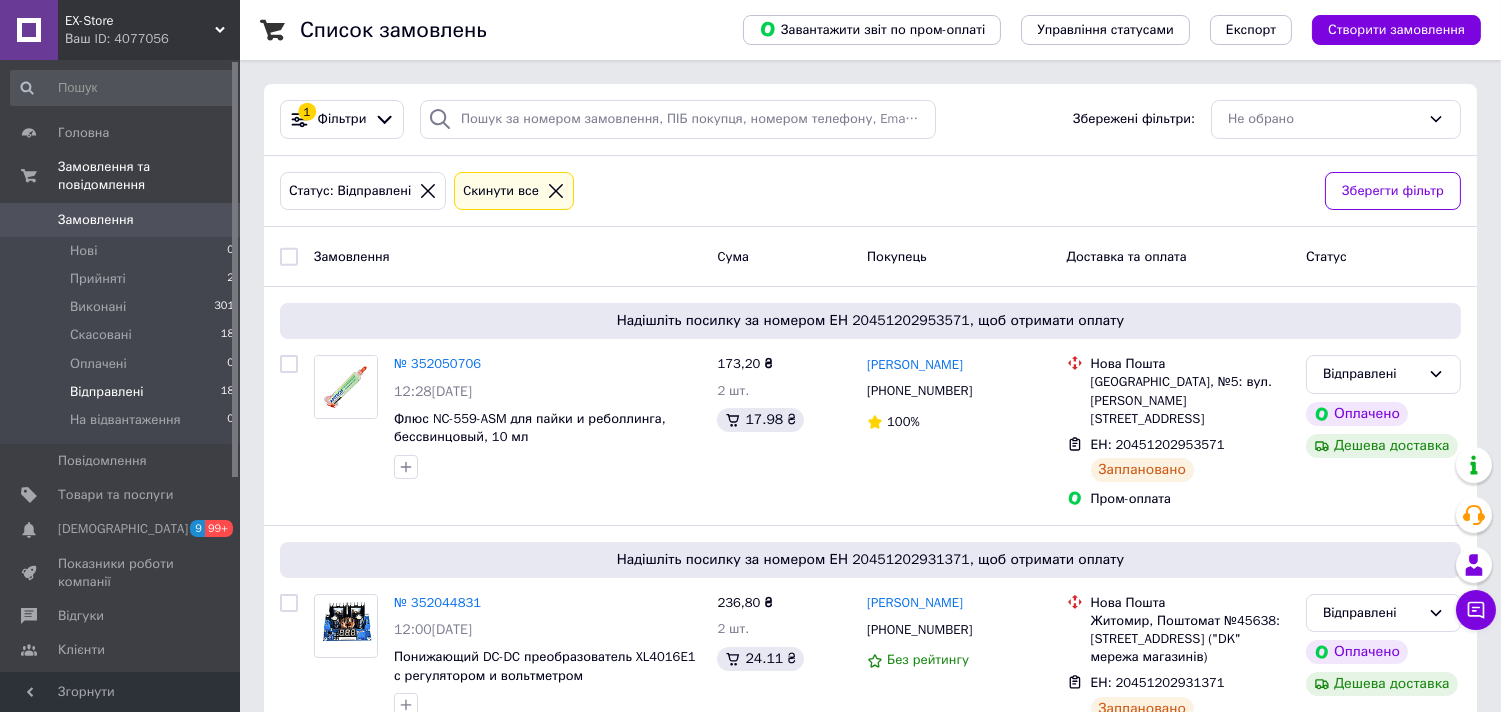 click on "Список замовлень   Завантажити звіт по пром-оплаті Управління статусами Експорт Створити замовлення 1 Фільтри Збережені фільтри: Не обрано Статус: Відправлені Cкинути все Зберегти фільтр Замовлення Cума Покупець Доставка та оплата Статус Надішліть посилку за номером ЕН 20451202953571, щоб отримати оплату № 352050706 12:28[DATE] Флюс NC-559-ASM для пайки и реболлинга, бессвинцовый, 10 мл 173,20 ₴ 2 шт. 17.98 ₴ [PERSON_NAME] [PHONE_NUMBER] 100% [GEOGRAPHIC_DATA], №5: вул. [PERSON_NAME][STREET_ADDRESS] ЕН: 20451202953571 Заплановано Пром-оплата Відправлені Оплачено Дешева доставка № 352044831 12:00[DATE] 236,80 ₴ 2 шт. 24.11 ₴" at bounding box center [870, 1980] 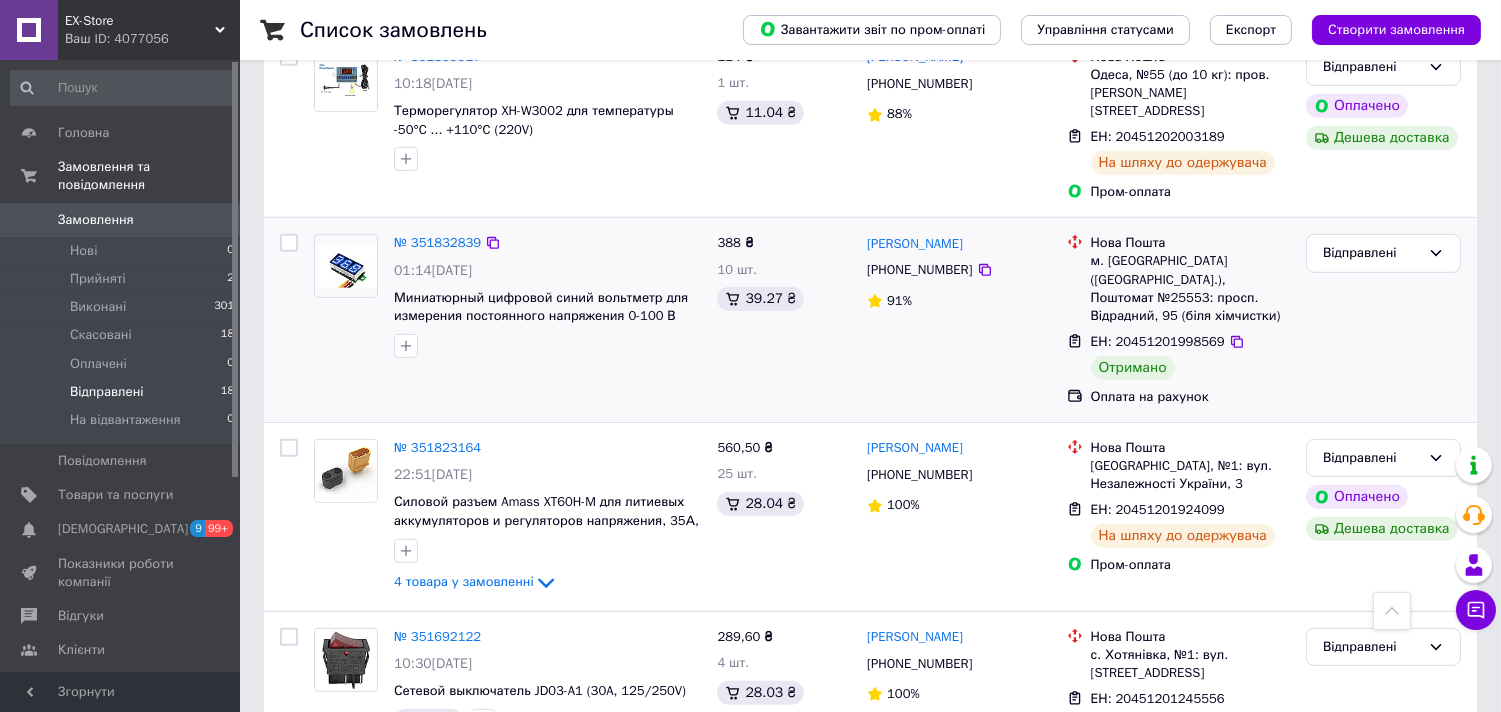 scroll, scrollTop: 1888, scrollLeft: 0, axis: vertical 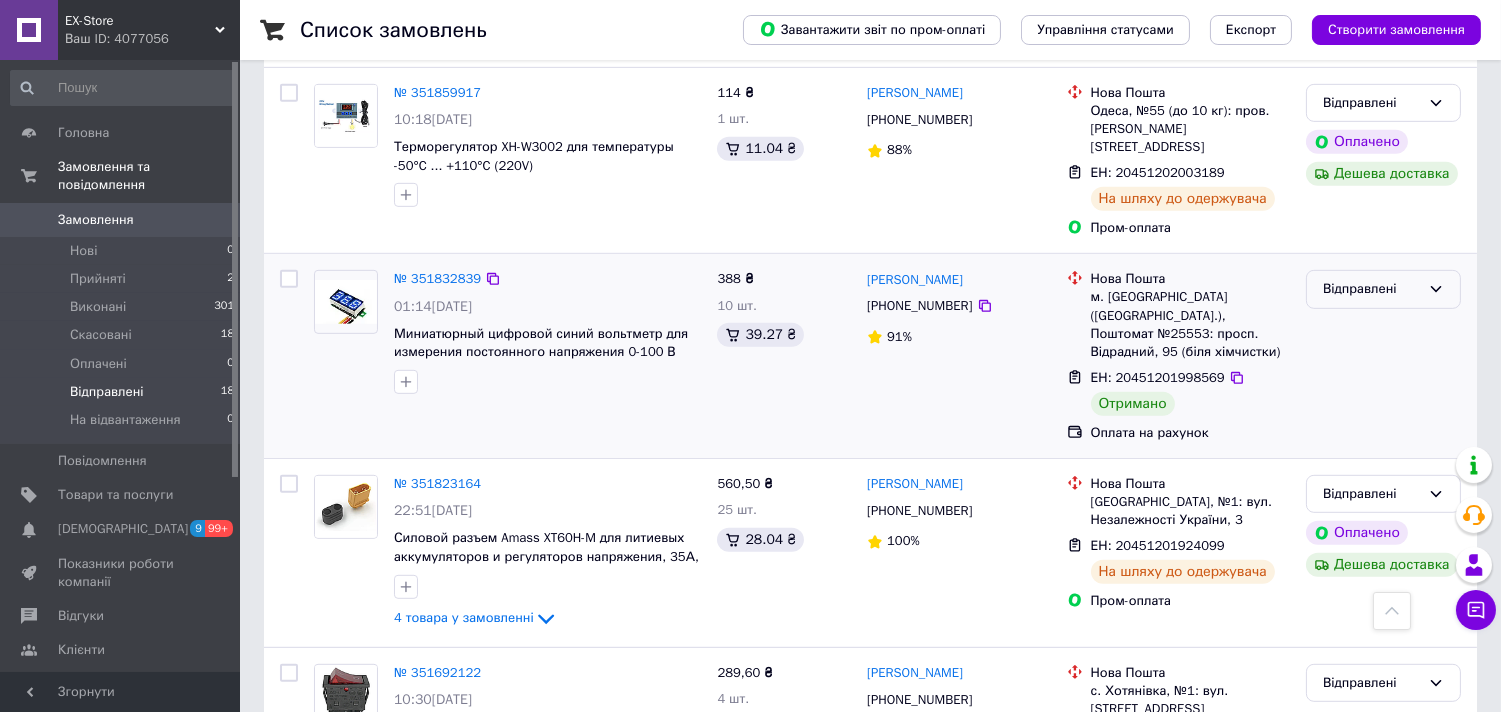 click on "Відправлені" at bounding box center [1383, 289] 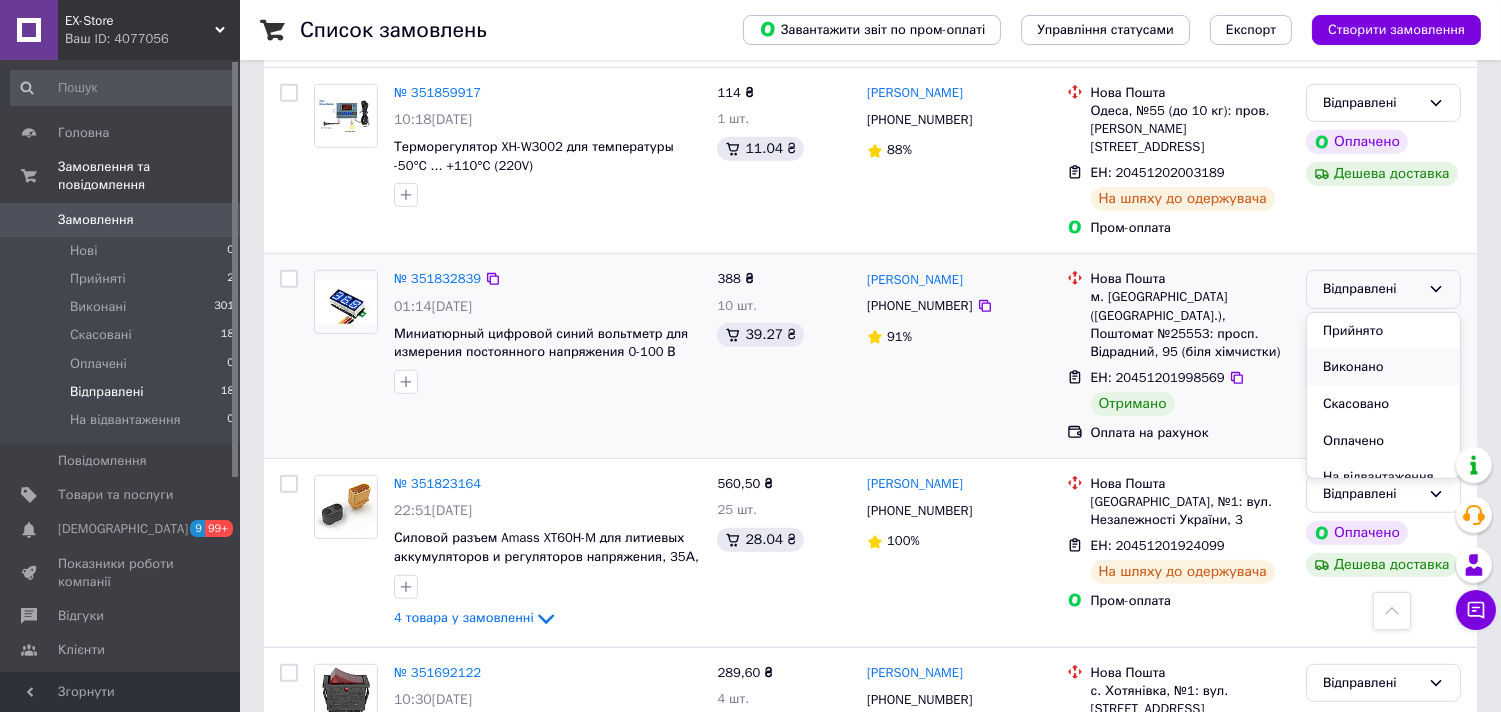 click on "Виконано" at bounding box center (1383, 367) 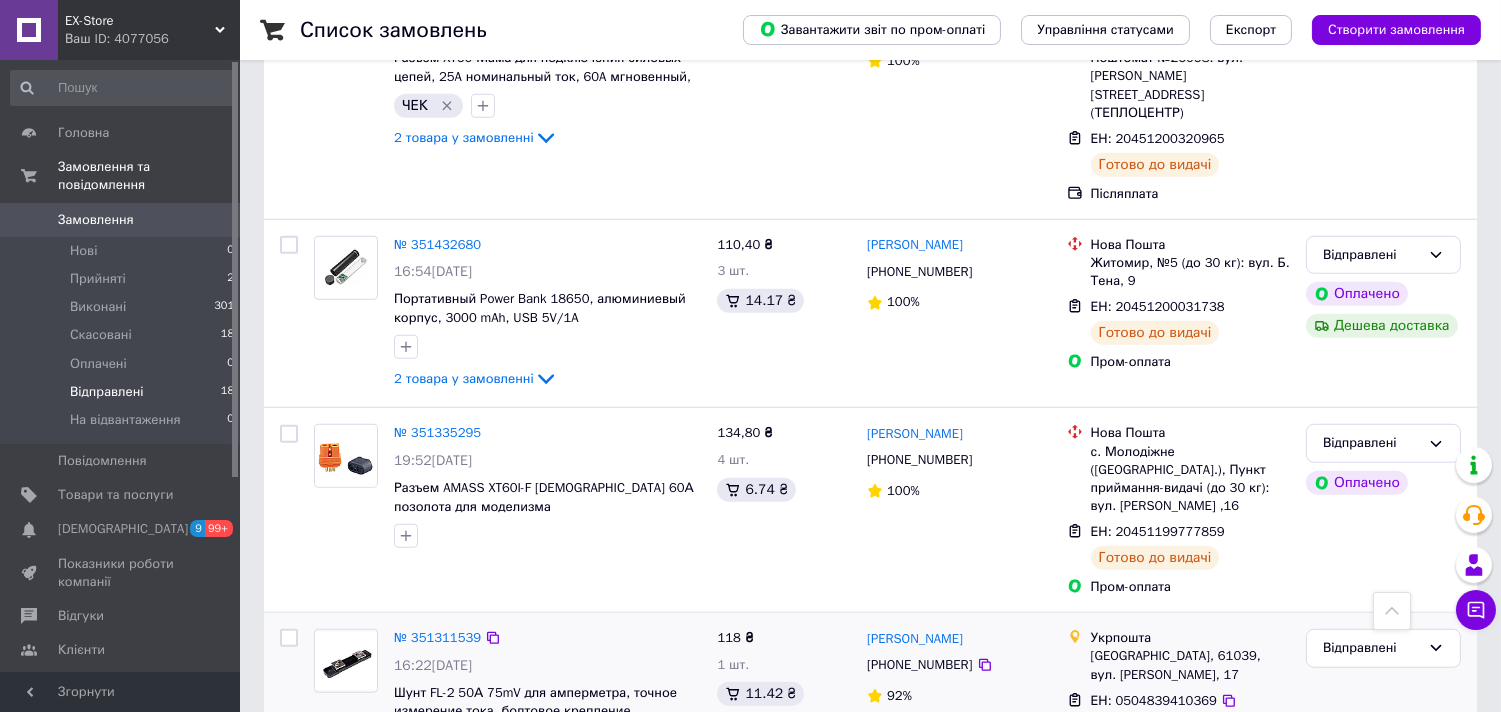 scroll, scrollTop: 3033, scrollLeft: 0, axis: vertical 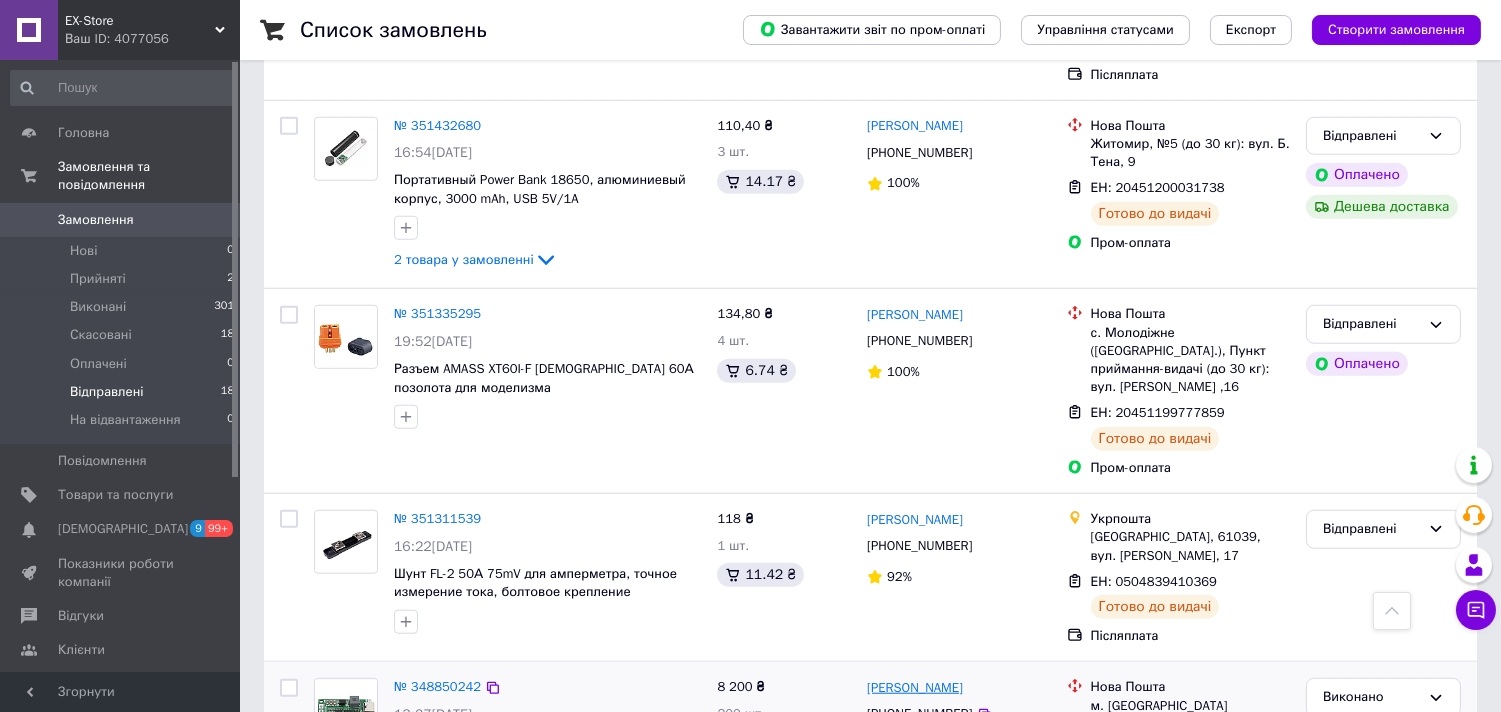 click on "[PERSON_NAME]" at bounding box center (915, 688) 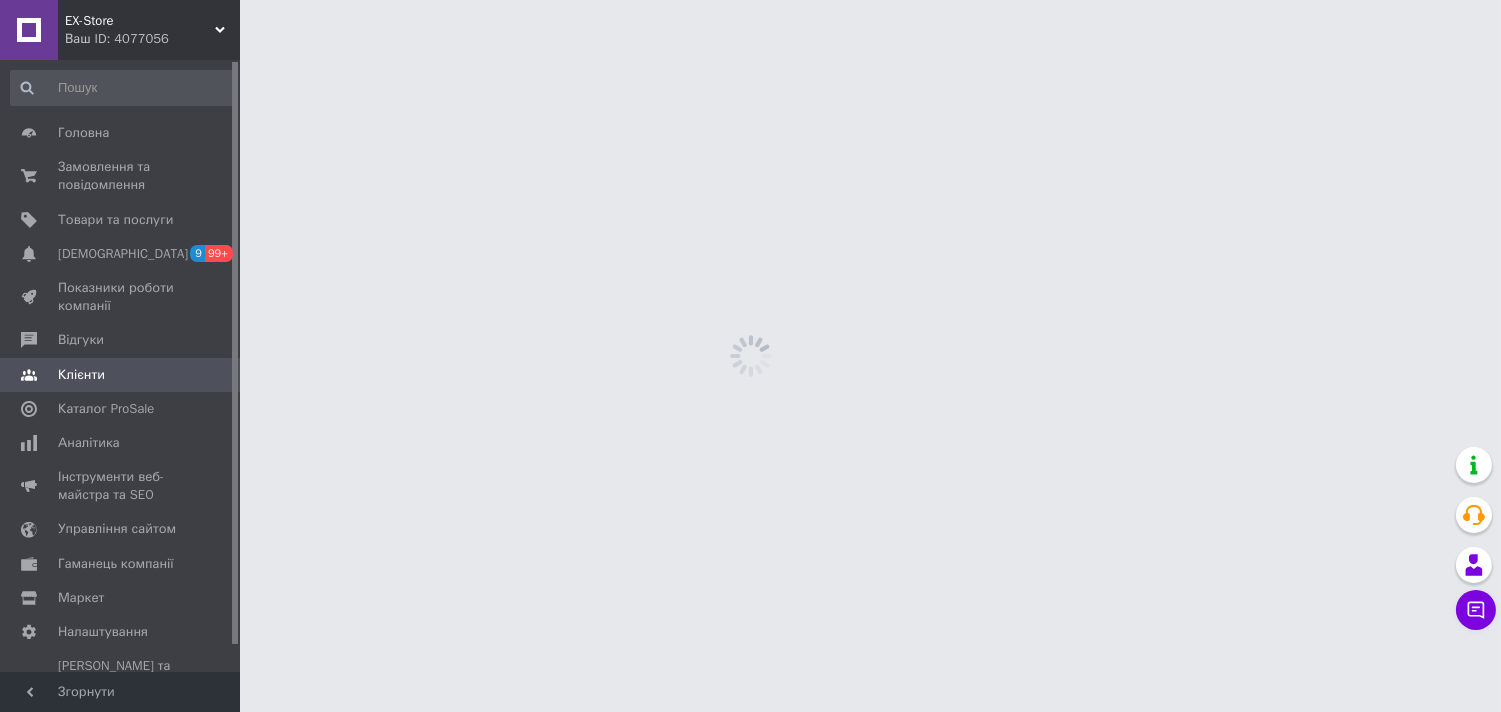 scroll, scrollTop: 0, scrollLeft: 0, axis: both 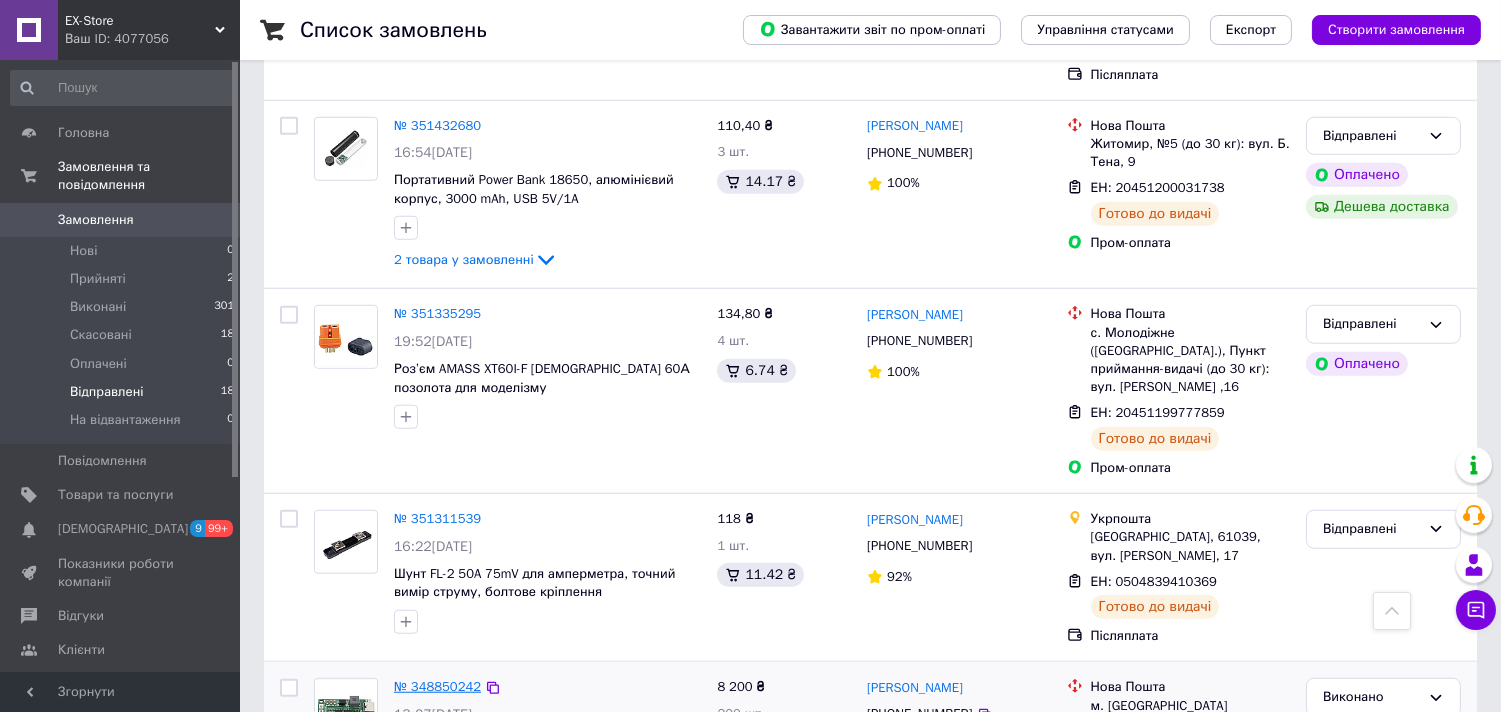click on "№ 348850242" at bounding box center [437, 686] 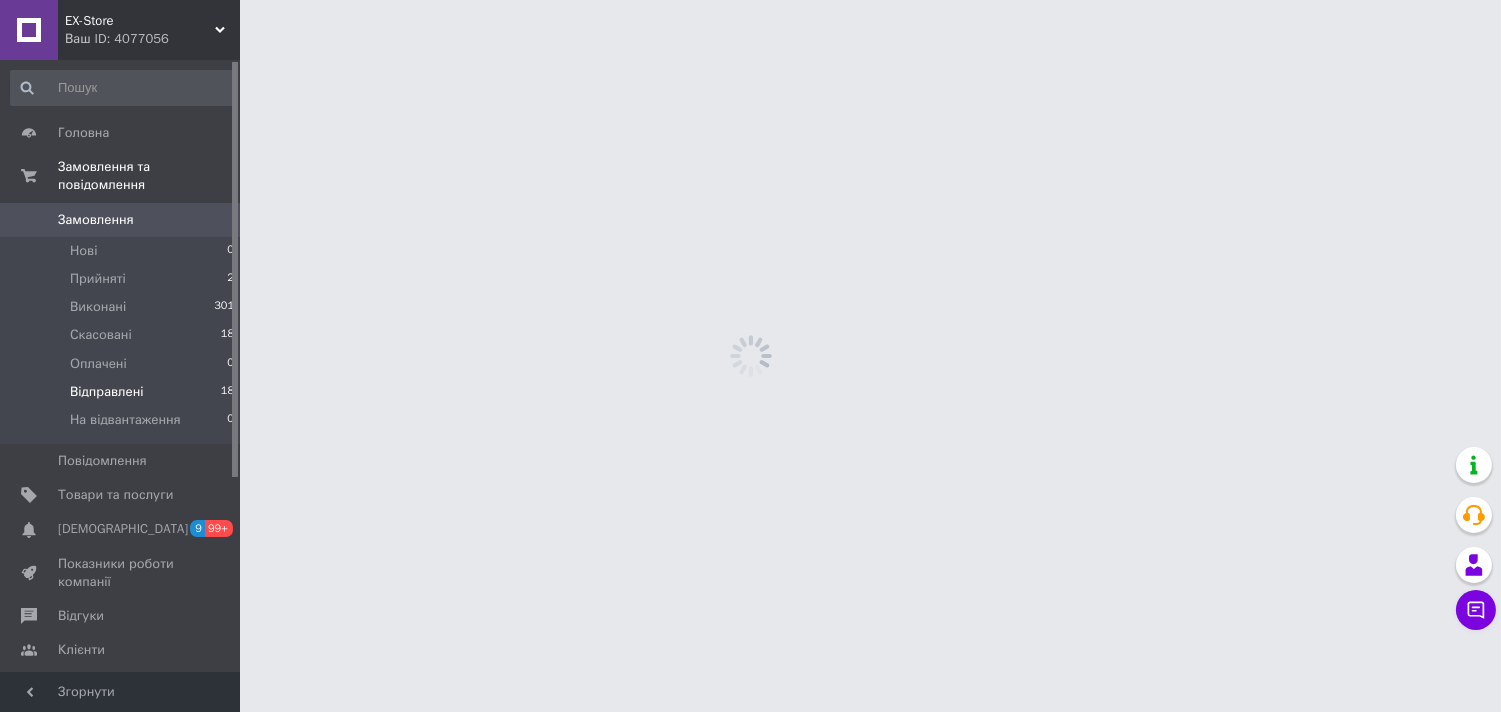 scroll, scrollTop: 0, scrollLeft: 0, axis: both 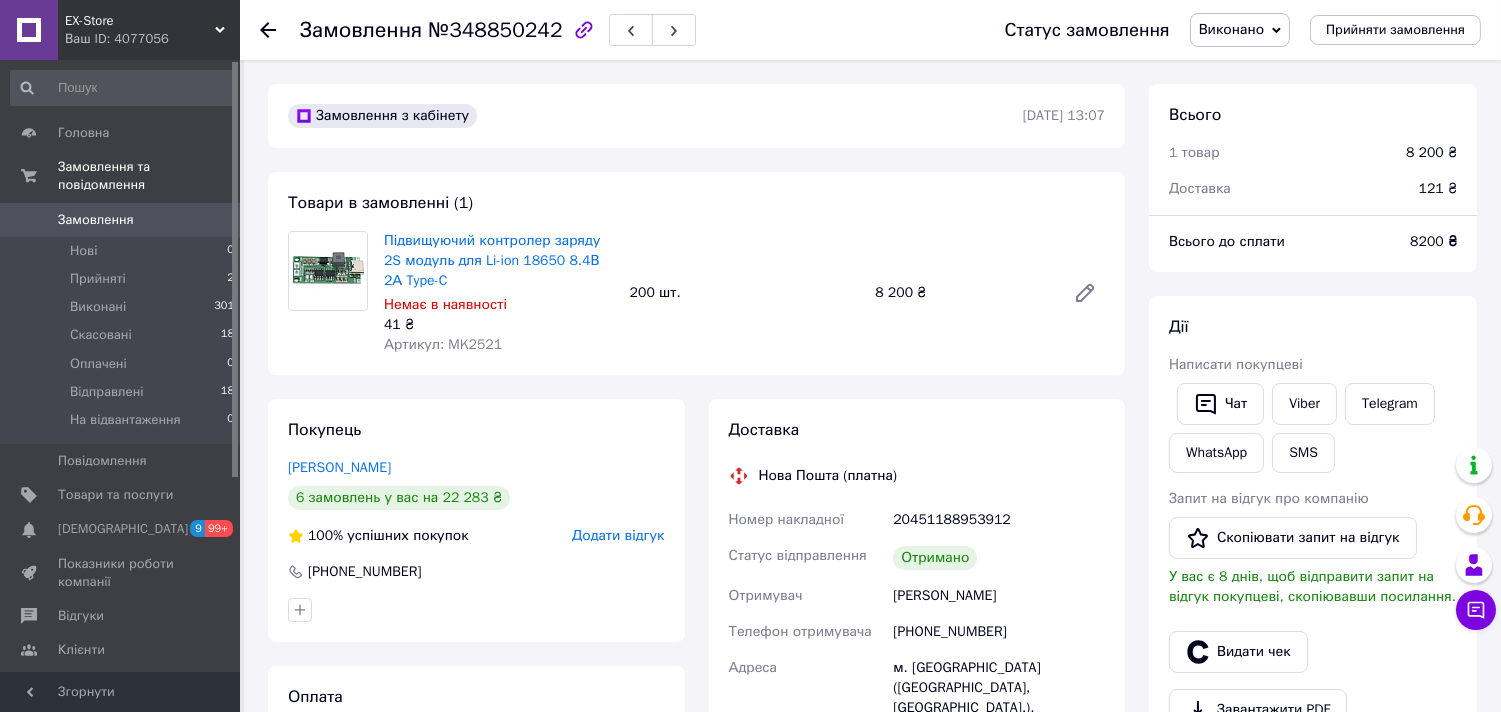 click on "Замовлення з кабінету [DATE] 13:07 Товари в замовленні (1) Підвищуючий контролер заряду 2S модуль для Li-ion 18650 8.4В 2А Type-C Немає в наявності 41 ₴ Артикул: MK2521 200 шт. 8 200 ₴ Покупець [PERSON_NAME] 6 замовлень у вас на 22 283 ₴ 100%   успішних покупок Додати відгук [PHONE_NUMBER] Оплата Оплата на рахунок Доставка Нова Пошта (платна) Номер накладної 20451188953912 Статус відправлення Отримано Отримувач [PERSON_NAME] Телефон отримувача [PHONE_NUMBER] Адреса м. [GEOGRAPHIC_DATA] ([GEOGRAPHIC_DATA], [GEOGRAPHIC_DATA].), Поштомат №45072: вул. [STREET_ADDRESS] (біля магазину "Комора") Дата відправки [DATE] Платник 8200 <" at bounding box center [696, 868] 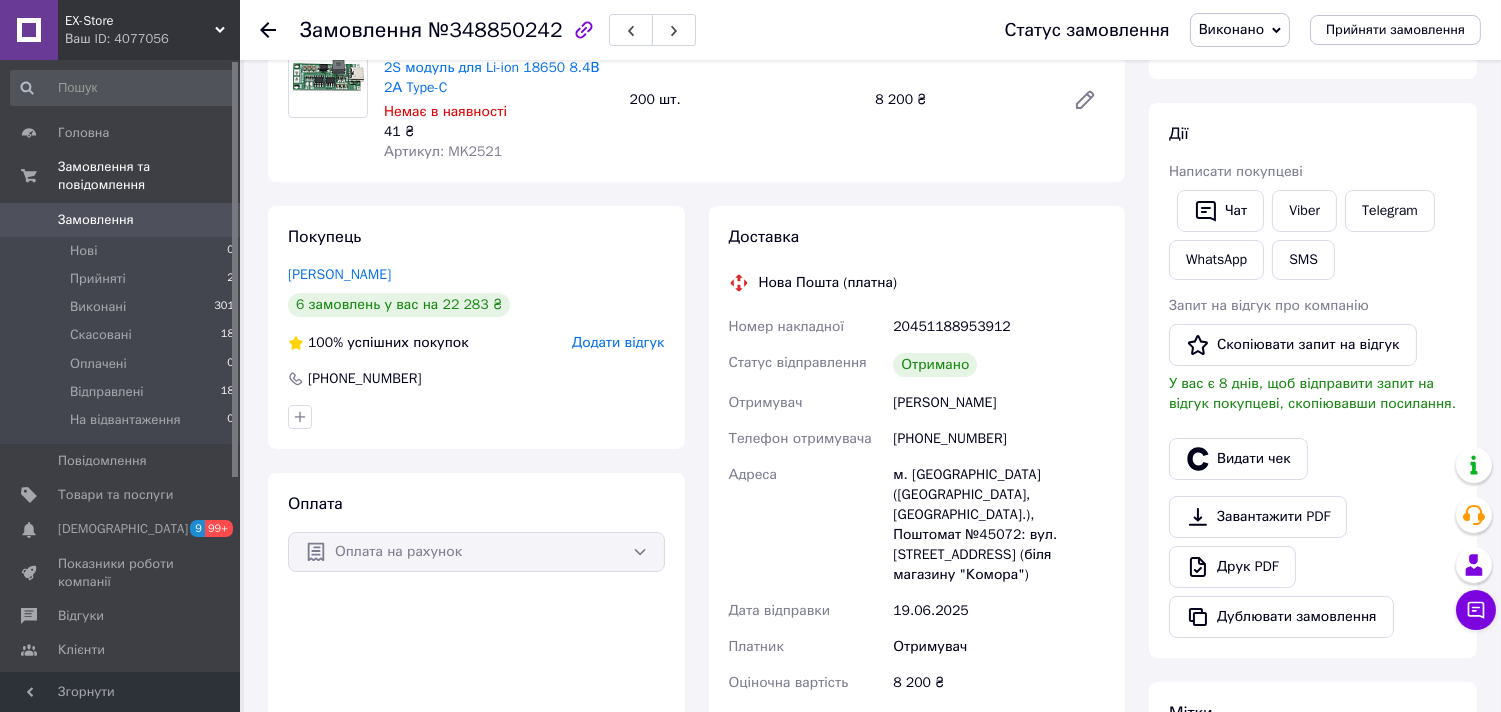 scroll, scrollTop: 333, scrollLeft: 0, axis: vertical 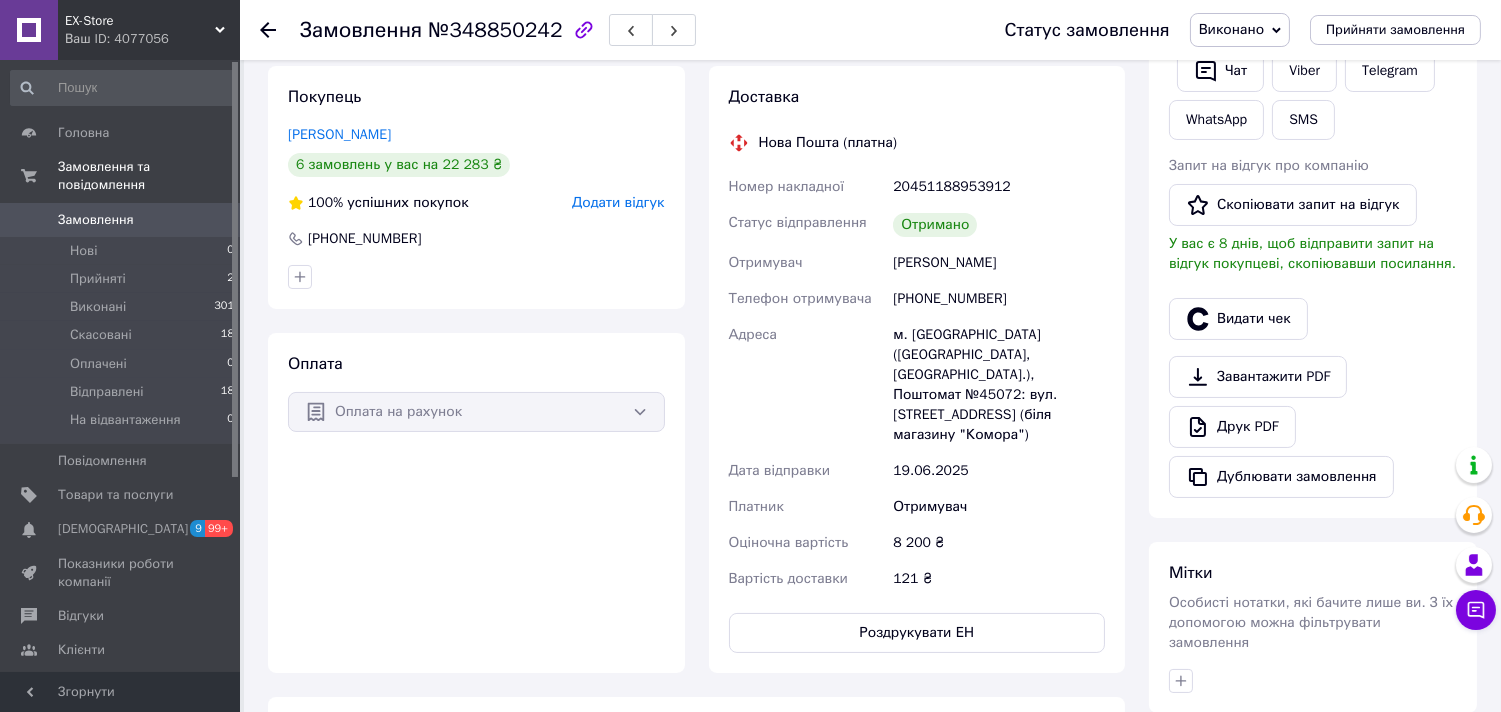 click on "Оплата на рахунок" at bounding box center [476, 412] 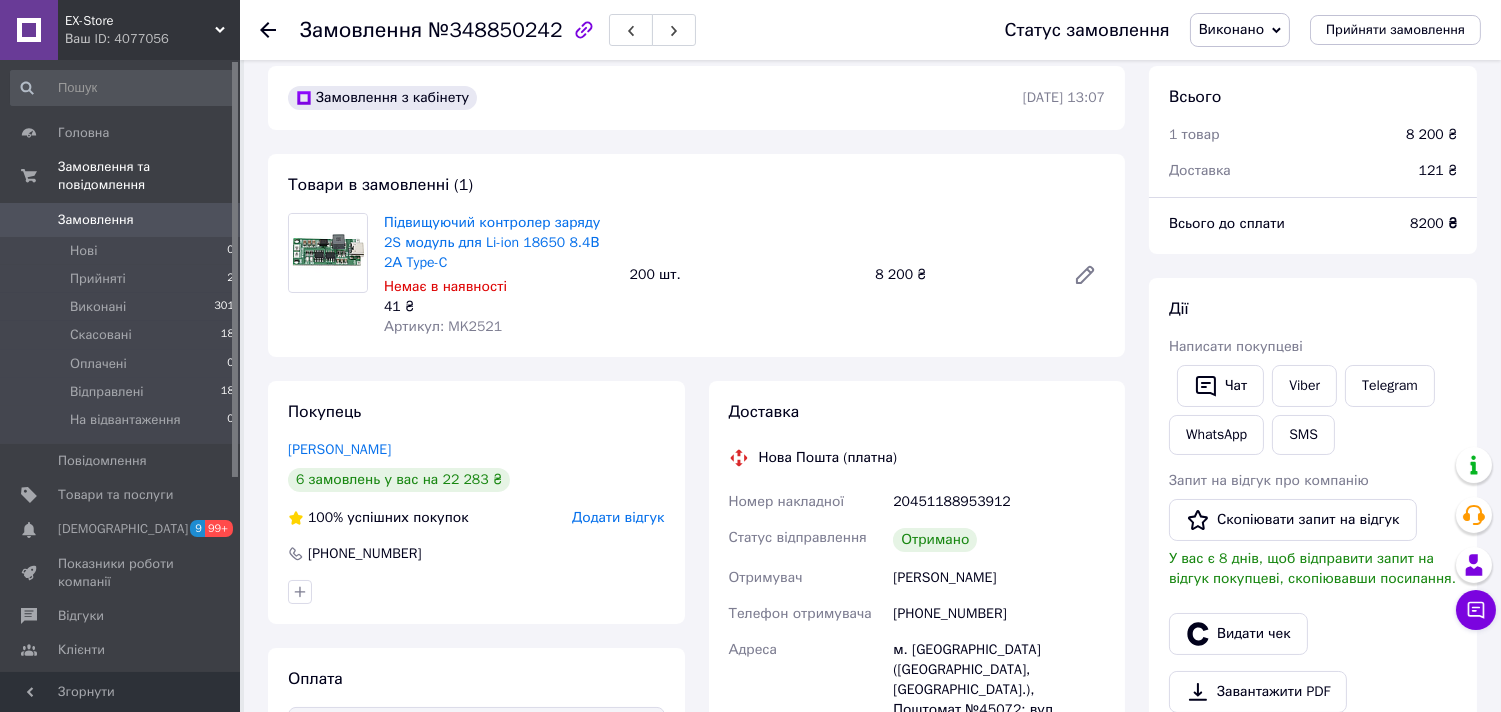 scroll, scrollTop: 0, scrollLeft: 0, axis: both 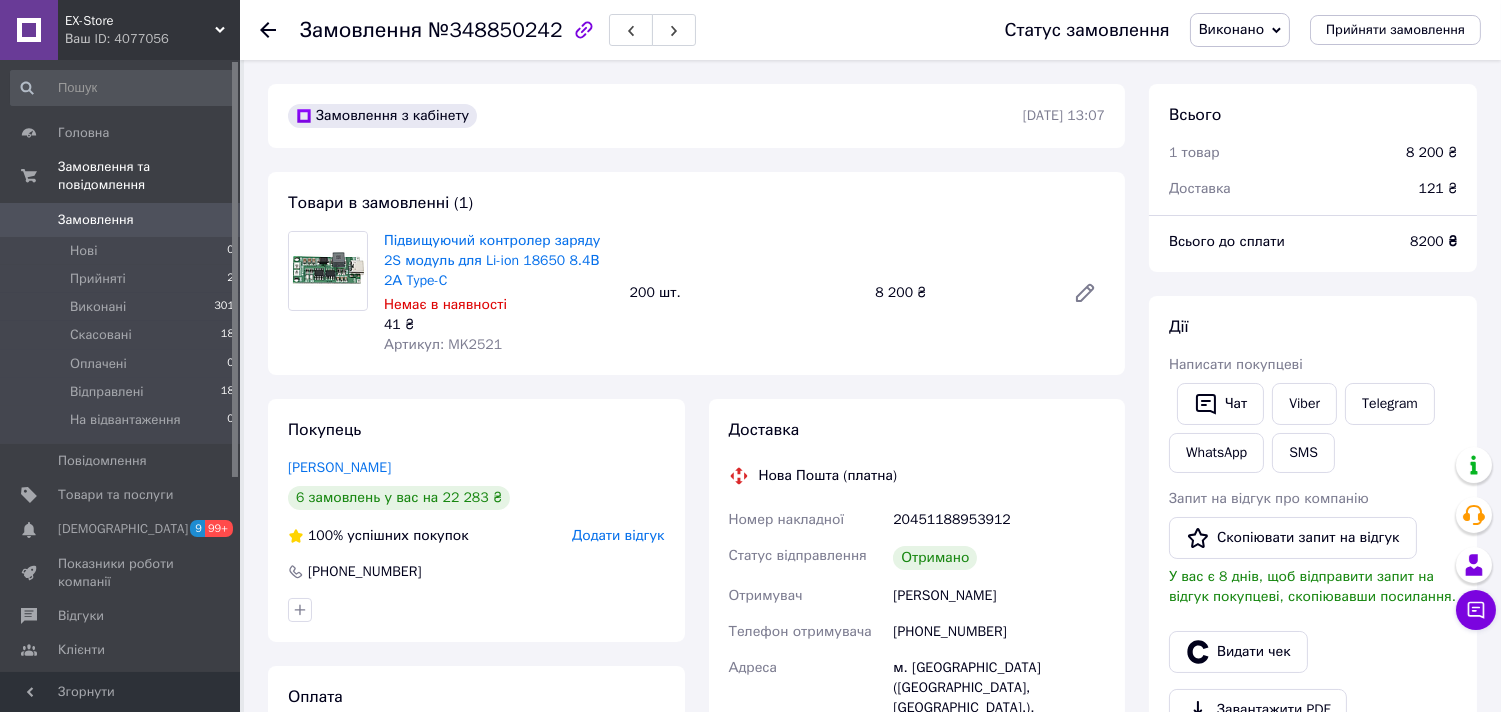 click on "Замовлення з кабінету [DATE] 13:07 Товари в замовленні (1) Підвищуючий контролер заряду 2S модуль для Li-ion 18650 8.4В 2А Type-C Немає в наявності 41 ₴ Артикул: MK2521 200 шт. 8 200 ₴ Покупець [PERSON_NAME] 6 замовлень у вас на 22 283 ₴ 100%   успішних покупок Додати відгук [PHONE_NUMBER] Оплата Оплата на рахунок Доставка Нова Пошта (платна) Номер накладної 20451188953912 Статус відправлення Отримано Отримувач [PERSON_NAME] Телефон отримувача [PHONE_NUMBER] Адреса м. [GEOGRAPHIC_DATA] ([GEOGRAPHIC_DATA], [GEOGRAPHIC_DATA].), Поштомат №45072: вул. [STREET_ADDRESS] (біля магазину "Комора") Дата відправки [DATE] Платник 8200 <" at bounding box center [696, 868] 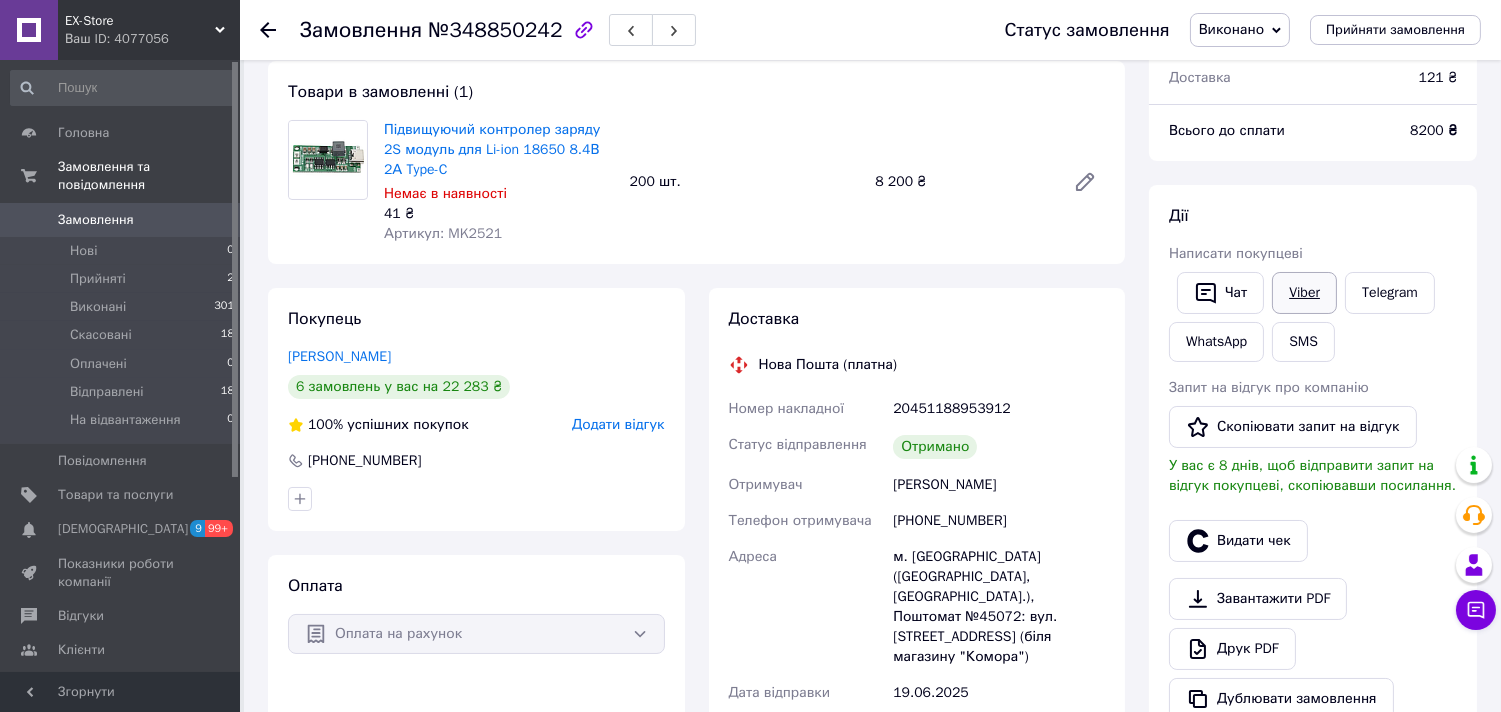 click on "Viber" at bounding box center (1304, 293) 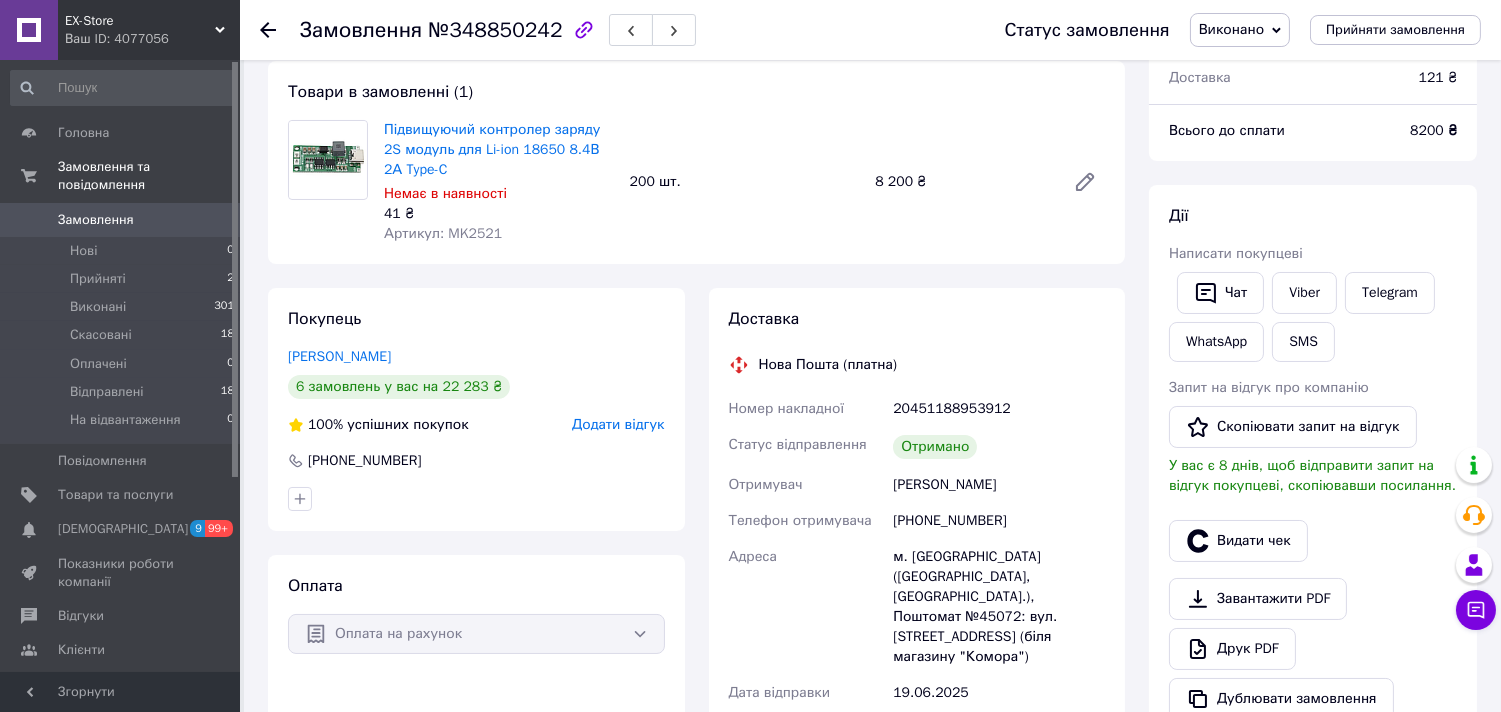 click on "Покупець [PERSON_NAME] 6 замовлень у вас на 22 283 ₴ 100%   успішних покупок Додати відгук [PHONE_NUMBER] Оплата Оплата на рахунок" at bounding box center [476, 591] 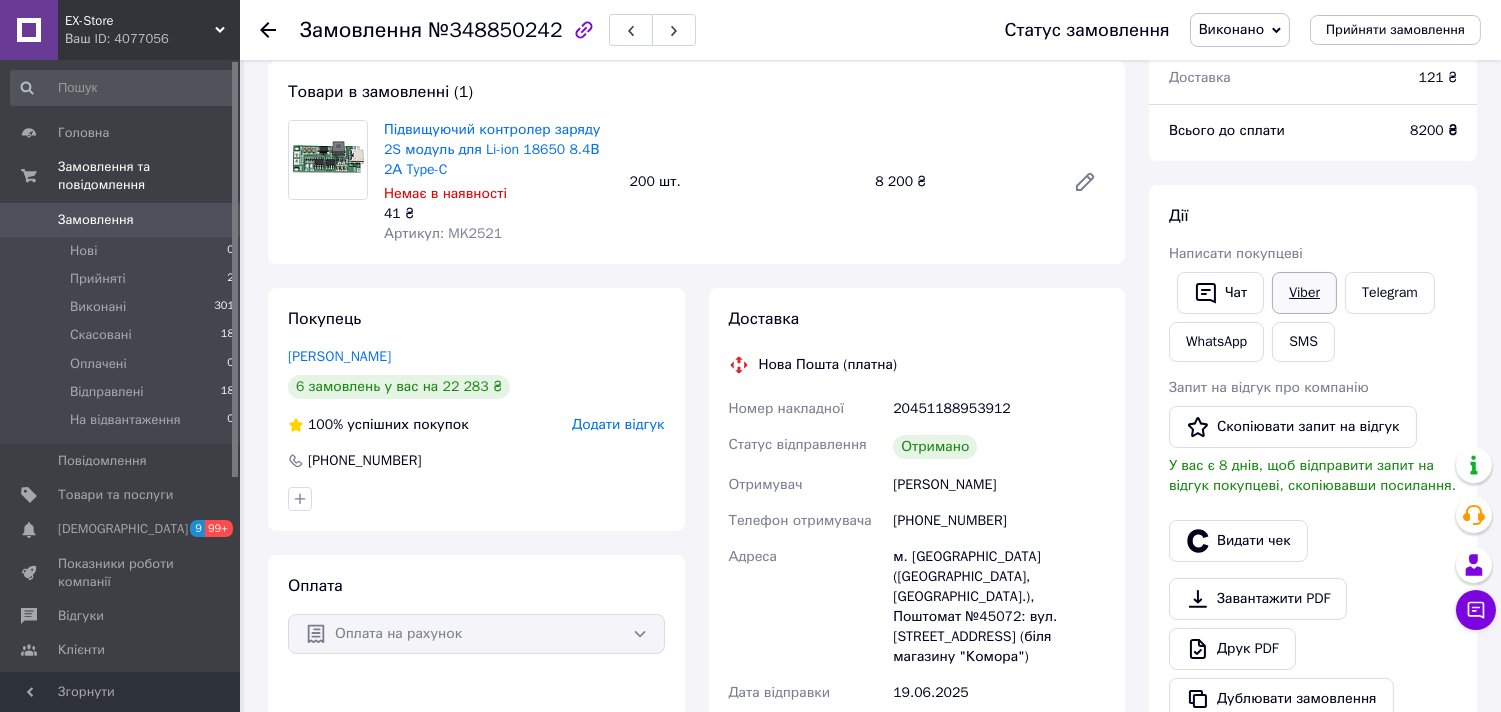 click on "Viber" at bounding box center [1304, 293] 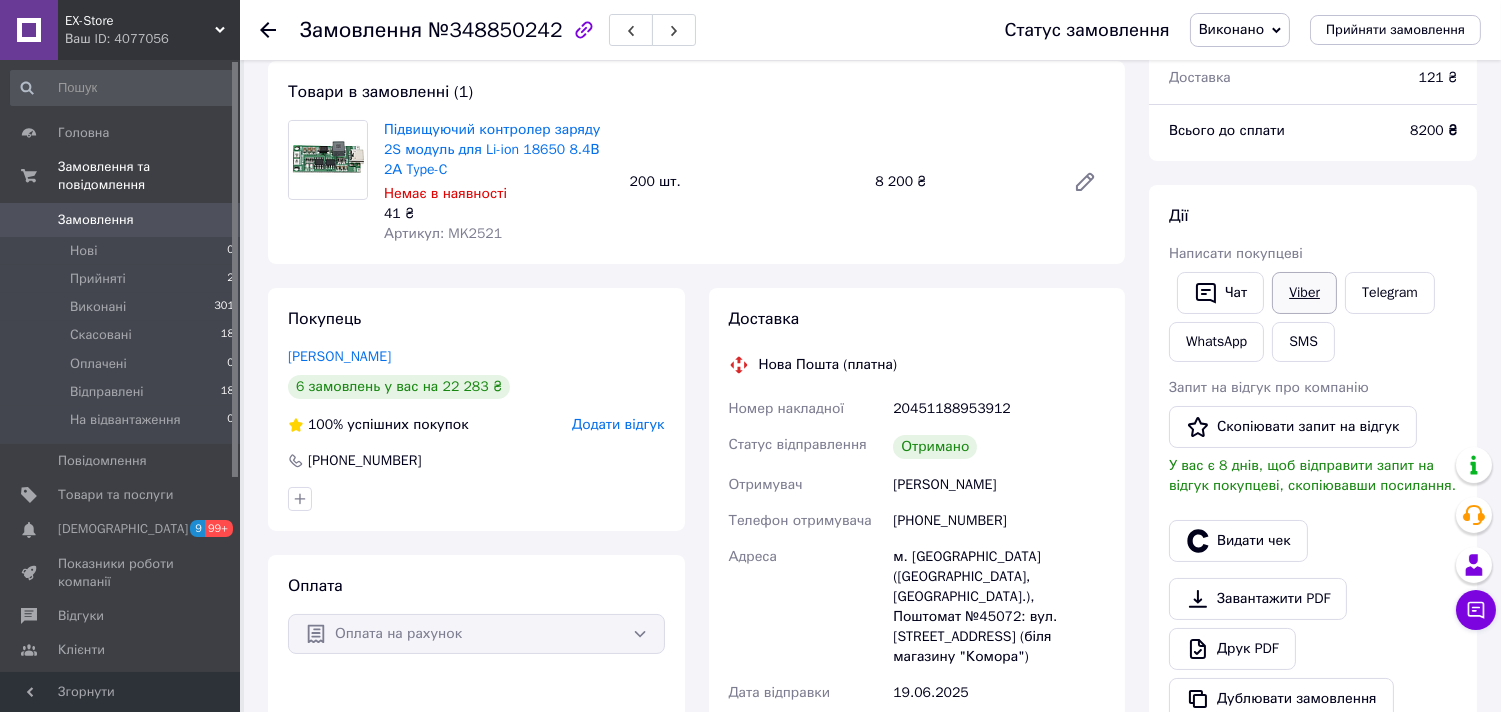 click on "Viber" at bounding box center [1304, 293] 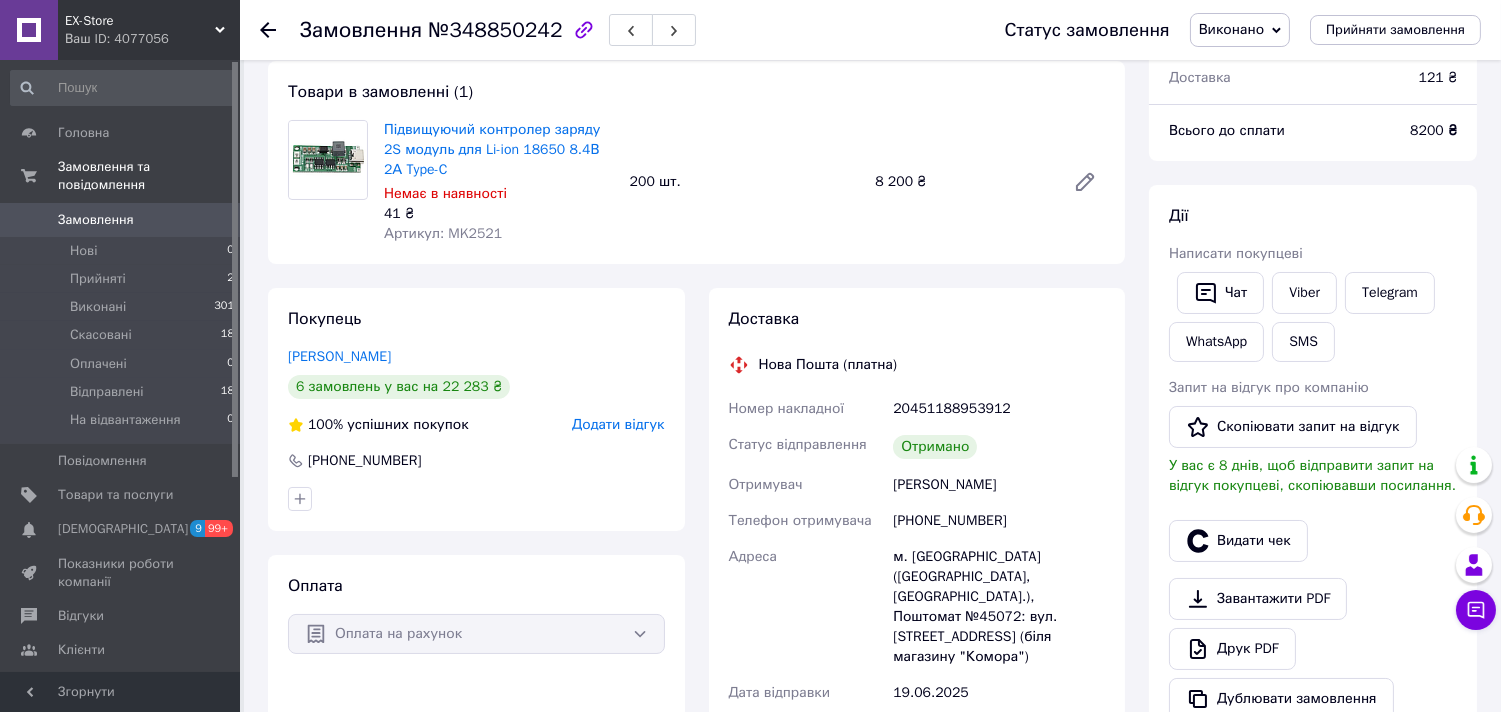 click on "Замовлення з кабінету [DATE] 13:07 Товари в замовленні (1) Підвищуючий контролер заряду 2S модуль для Li-ion 18650 8.4В 2А Type-C Немає в наявності 41 ₴ Артикул: MK2521 200 шт. 8 200 ₴ Покупець [PERSON_NAME] 6 замовлень у вас на 22 283 ₴ 100%   успішних покупок Додати відгук [PHONE_NUMBER] Оплата Оплата на рахунок Доставка Нова Пошта (платна) Номер накладної 20451188953912 Статус відправлення Отримано Отримувач [PERSON_NAME] Телефон отримувача [PHONE_NUMBER] Адреса м. [GEOGRAPHIC_DATA] ([GEOGRAPHIC_DATA], [GEOGRAPHIC_DATA].), Поштомат №45072: вул. [STREET_ADDRESS] (біля магазину "Комора") Дата відправки [DATE] Платник 8200 <" at bounding box center [696, 757] 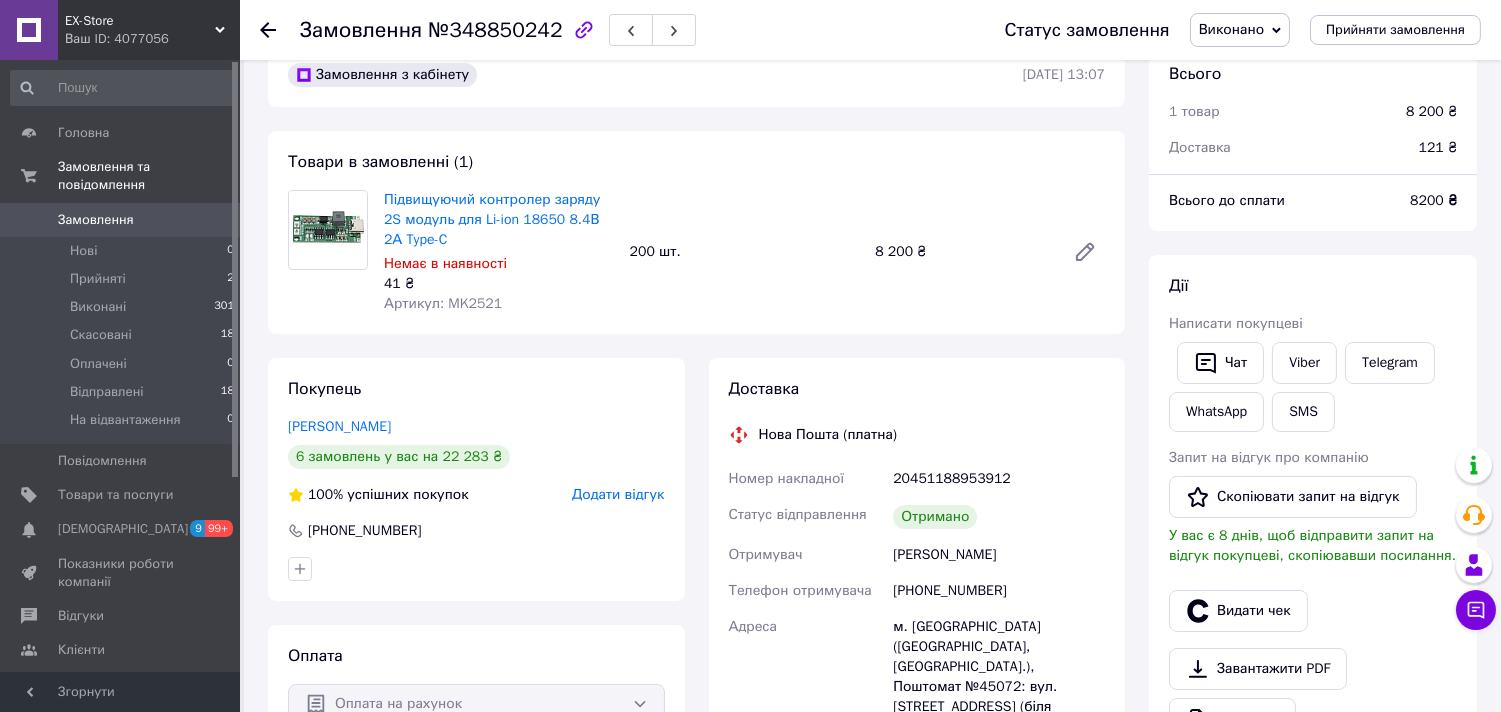 scroll, scrollTop: 0, scrollLeft: 0, axis: both 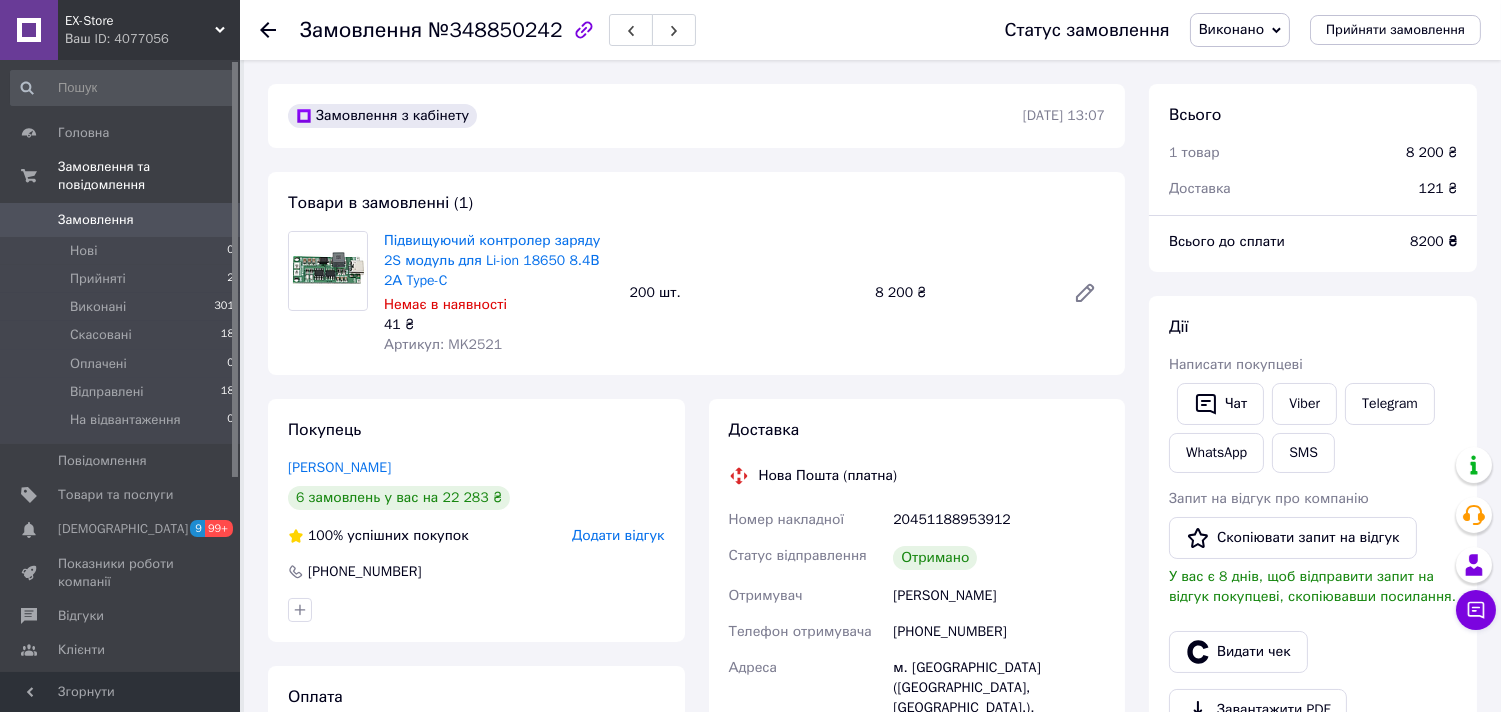 click on "Замовлення з кабінету [DATE] 13:07 Товари в замовленні (1) Підвищуючий контролер заряду 2S модуль для Li-ion 18650 8.4В 2А Type-C Немає в наявності 41 ₴ Артикул: MK2521 200 шт. 8 200 ₴ Покупець [PERSON_NAME] 6 замовлень у вас на 22 283 ₴ 100%   успішних покупок Додати відгук [PHONE_NUMBER] Оплата Оплата на рахунок Доставка Нова Пошта (платна) Номер накладної 20451188953912 Статус відправлення Отримано Отримувач [PERSON_NAME] Телефон отримувача [PHONE_NUMBER] Адреса м. [GEOGRAPHIC_DATA] ([GEOGRAPHIC_DATA], [GEOGRAPHIC_DATA].), Поштомат №45072: вул. [STREET_ADDRESS] (біля магазину "Комора") Дата відправки [DATE] Платник 8200 <" at bounding box center (696, 868) 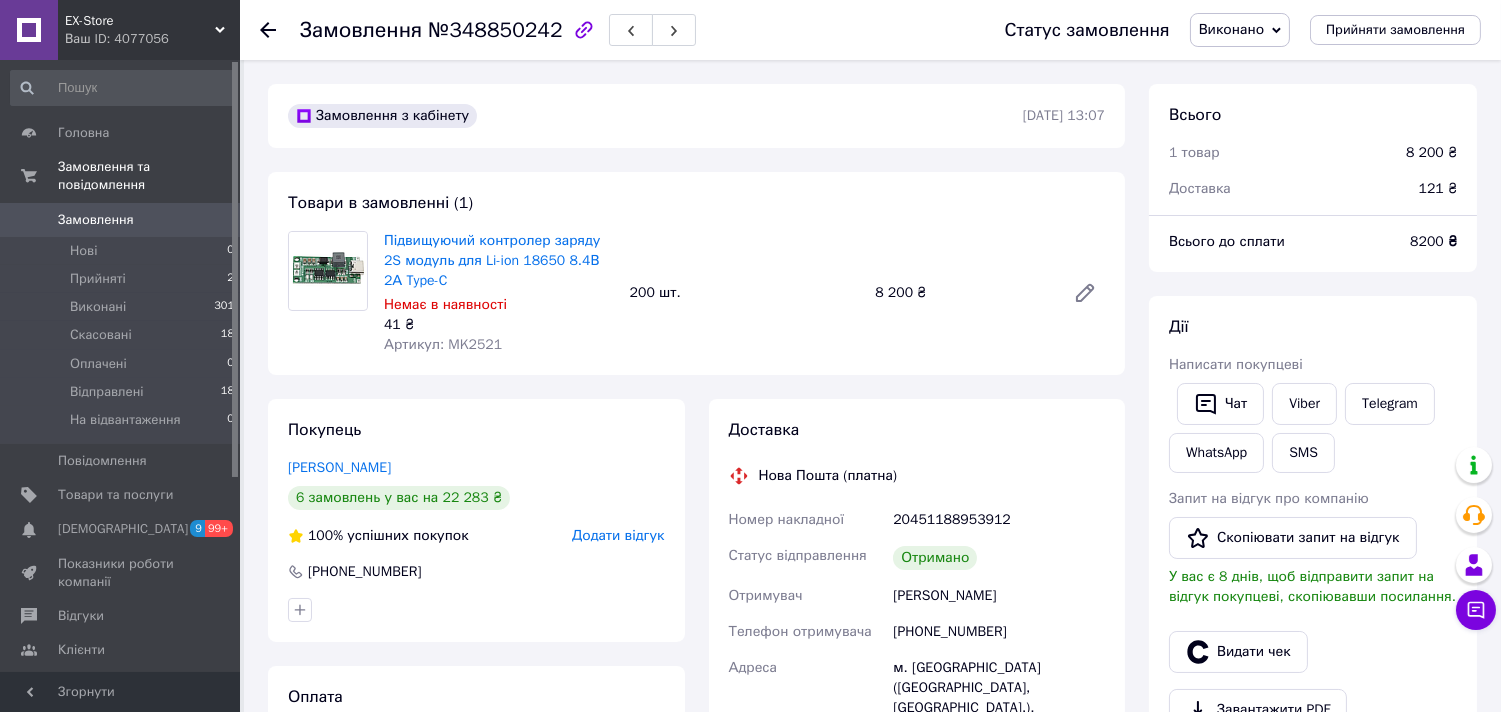click on "Замовлення з кабінету [DATE] 13:07 Товари в замовленні (1) Підвищуючий контролер заряду 2S модуль для Li-ion 18650 8.4В 2А Type-C Немає в наявності 41 ₴ Артикул: MK2521 200 шт. 8 200 ₴ Покупець [PERSON_NAME] 6 замовлень у вас на 22 283 ₴ 100%   успішних покупок Додати відгук [PHONE_NUMBER] Оплата Оплата на рахунок Доставка Нова Пошта (платна) Номер накладної 20451188953912 Статус відправлення Отримано Отримувач [PERSON_NAME] Телефон отримувача [PHONE_NUMBER] Адреса м. [GEOGRAPHIC_DATA] ([GEOGRAPHIC_DATA], [GEOGRAPHIC_DATA].), Поштомат №45072: вул. [STREET_ADDRESS] (біля магазину "Комора") Дата відправки [DATE] Платник 8200 <" at bounding box center (696, 868) 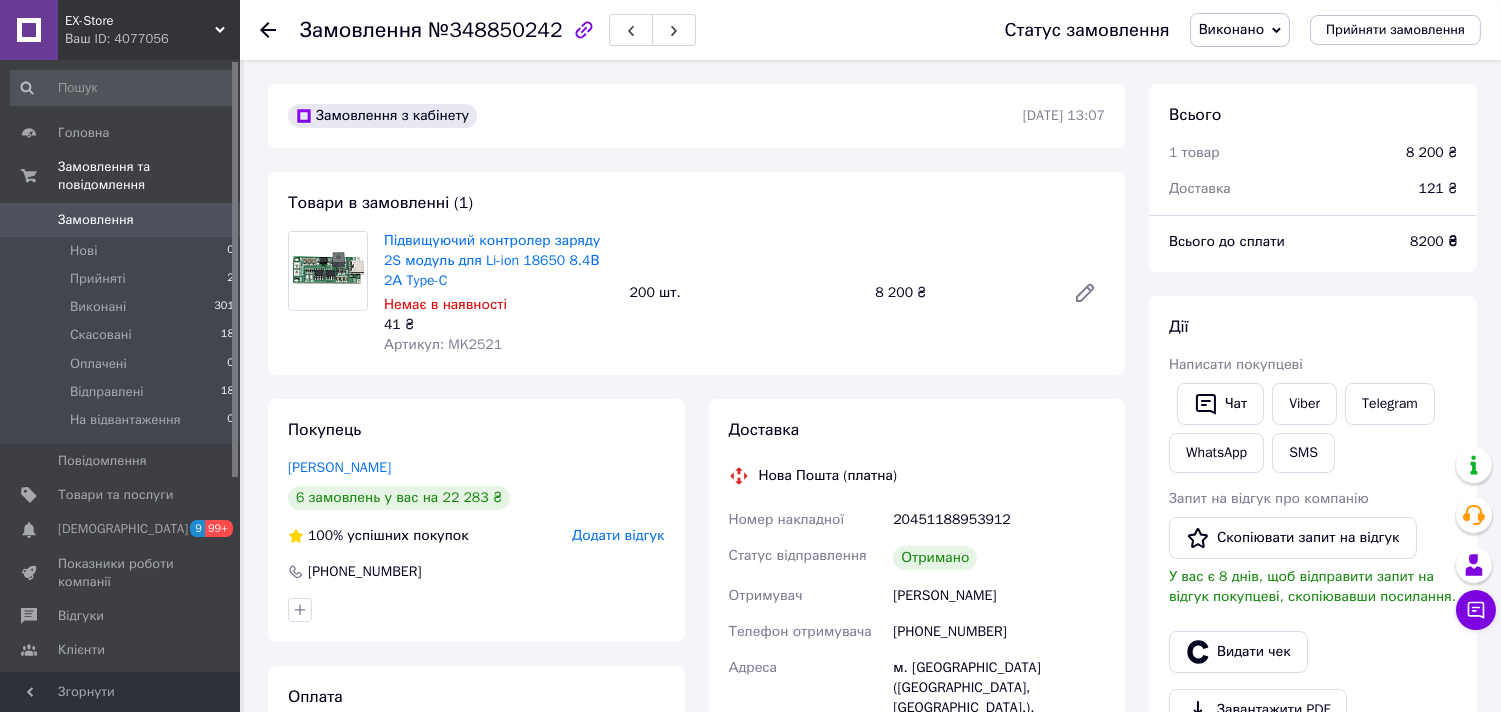 drag, startPoint x: 1131, startPoint y: 262, endPoint x: 1132, endPoint y: 184, distance: 78.00641 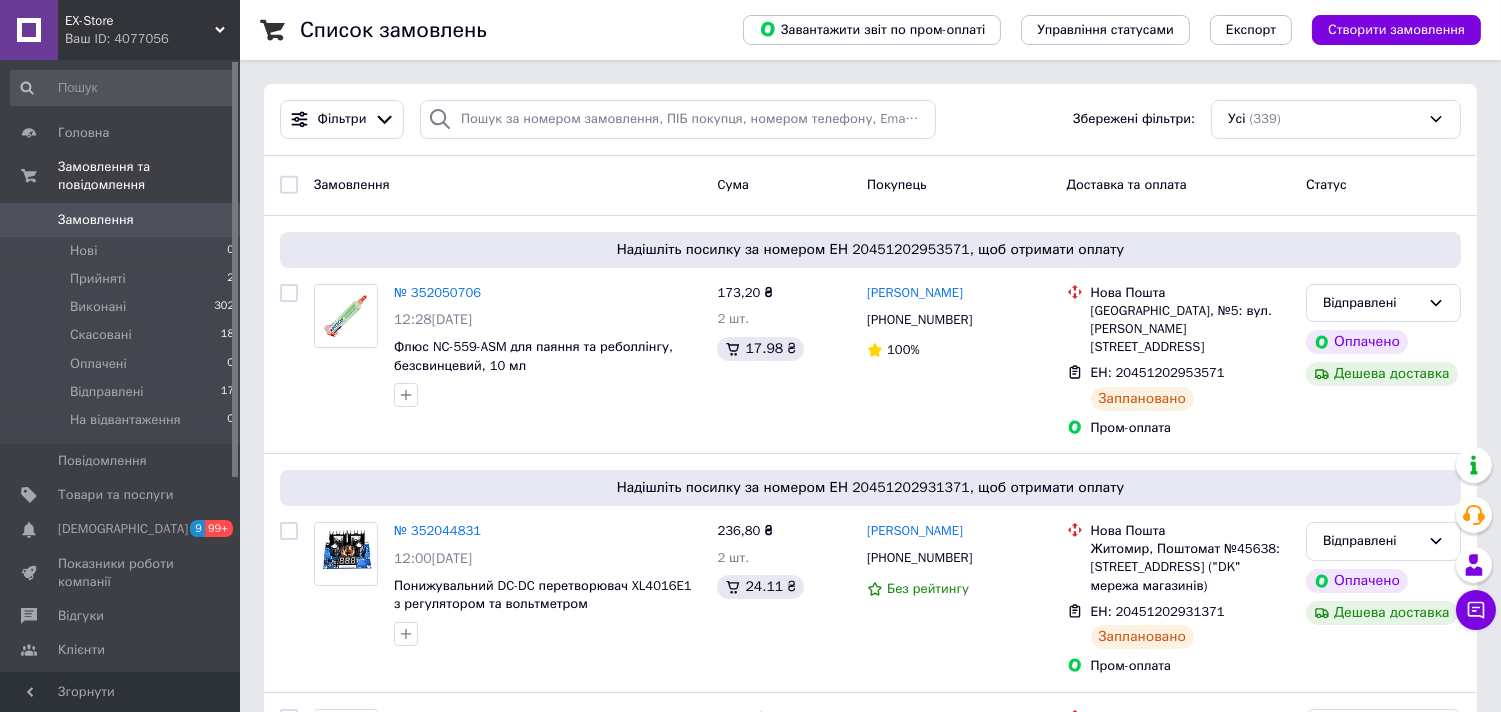 click on "Список замовлень   Завантажити звіт по пром-оплаті Управління статусами Експорт Створити замовлення Фільтри Збережені фільтри: Усі (339) Замовлення Cума Покупець Доставка та оплата Статус Надішліть посилку за номером ЕН 20451202953571, щоб отримати оплату № 352050706 12:28[DATE] Флюс NC-559-ASM для паяння та реболлінгу, безсвинцевий, 10 мл 173,20 ₴ 2 шт. 17.98 ₴ [PERSON_NAME] [PHONE_NUMBER] 100% [GEOGRAPHIC_DATA], №5: вул. [PERSON_NAME][STREET_ADDRESS] ЕН: 20451202953571 Заплановано Пром-оплата Відправлені Оплачено Дешева доставка Надішліть посилку за номером ЕН 20451202931371, щоб отримати оплату № 352044831 12:00[DATE] 2 шт." at bounding box center (870, 9916) 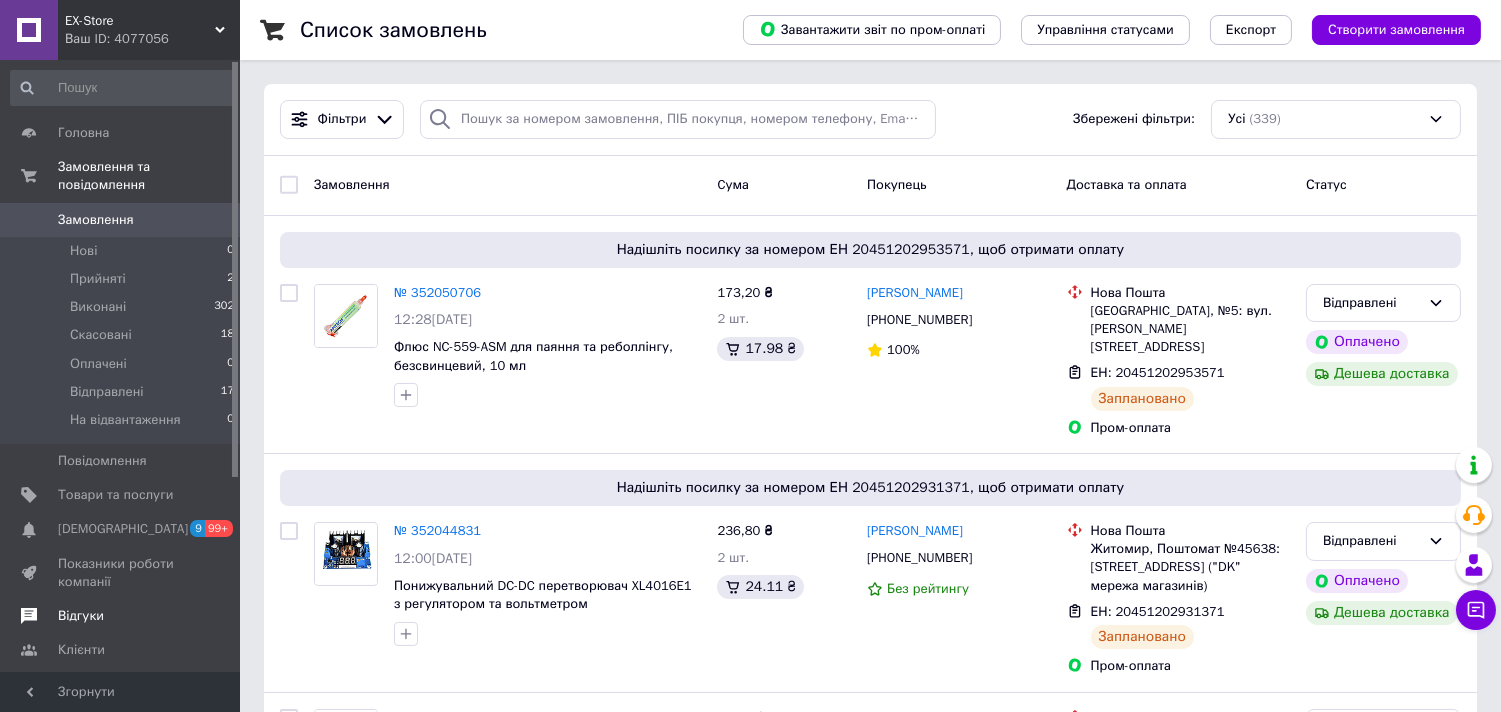 click on "Відгуки" at bounding box center [81, 616] 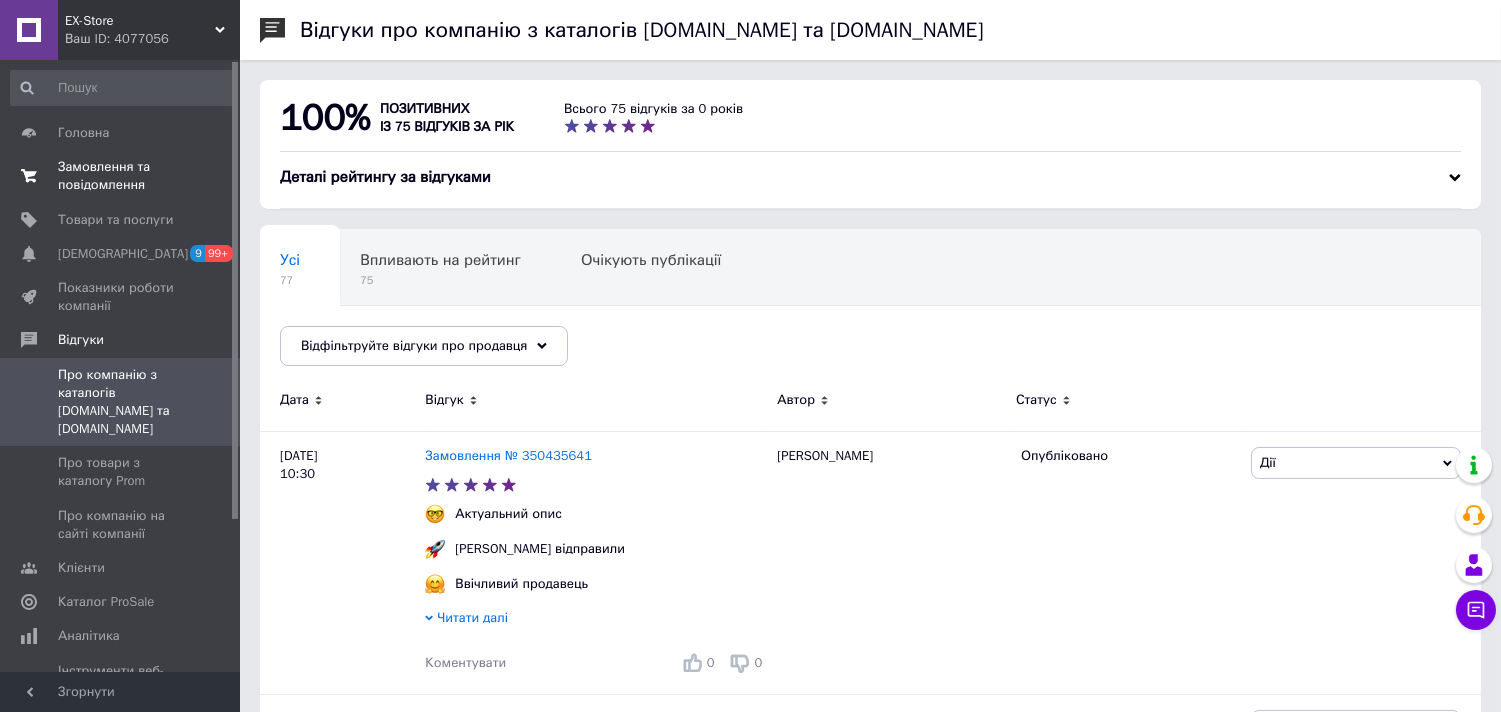 click on "Замовлення та повідомлення" at bounding box center (121, 176) 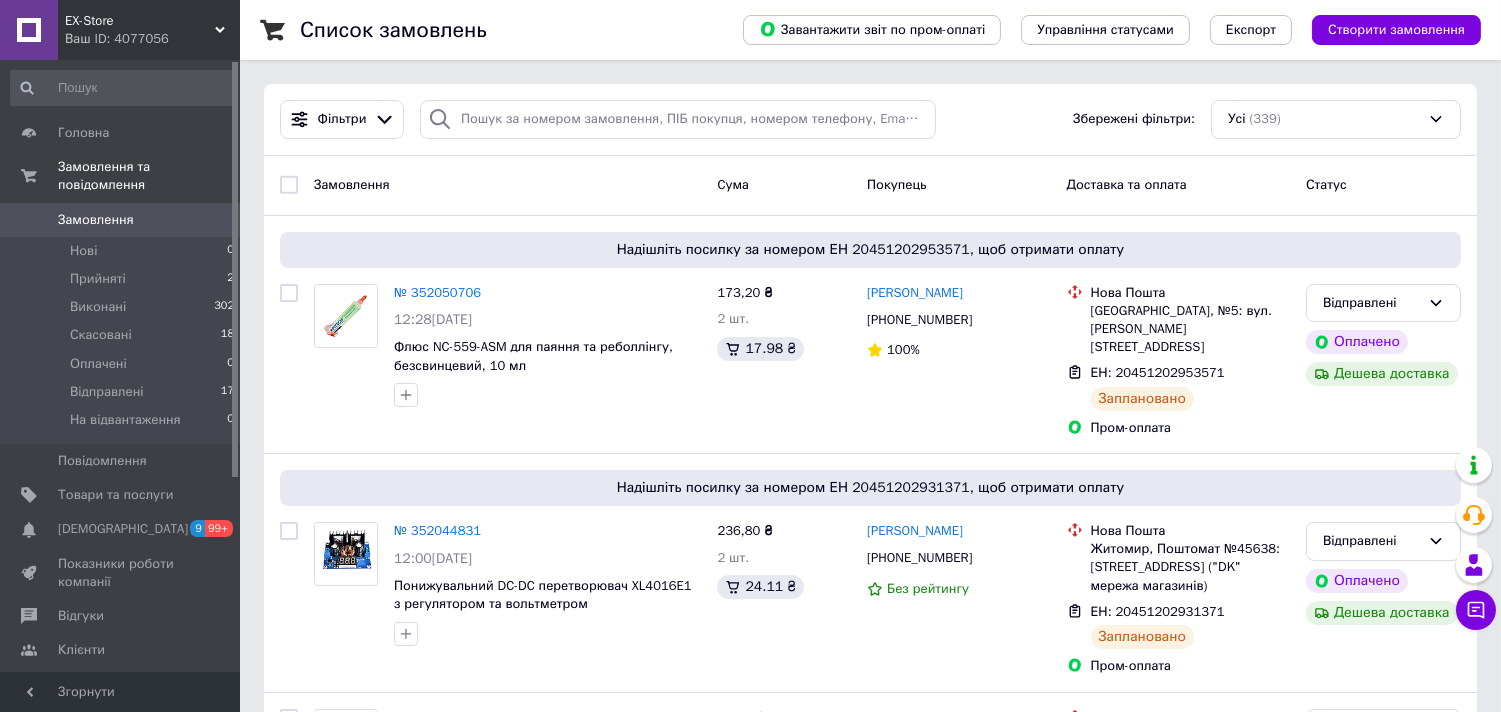 click on "Список замовлень   Завантажити звіт по пром-оплаті Управління статусами Експорт Створити замовлення Фільтри Збережені фільтри: Усі (339) Замовлення Cума Покупець Доставка та оплата Статус Надішліть посилку за номером ЕН 20451202953571, щоб отримати оплату № 352050706 12:28[DATE] Флюс NC-559-ASM для паяння та реболлінгу, безсвинцевий, 10 мл 173,20 ₴ 2 шт. 17.98 ₴ [PERSON_NAME] [PHONE_NUMBER] 100% [GEOGRAPHIC_DATA], №5: вул. [PERSON_NAME][STREET_ADDRESS] ЕН: 20451202953571 Заплановано Пром-оплата Відправлені Оплачено Дешева доставка Надішліть посилку за номером ЕН 20451202931371, щоб отримати оплату № 352044831 12:00[DATE] 2 шт." at bounding box center [870, 9916] 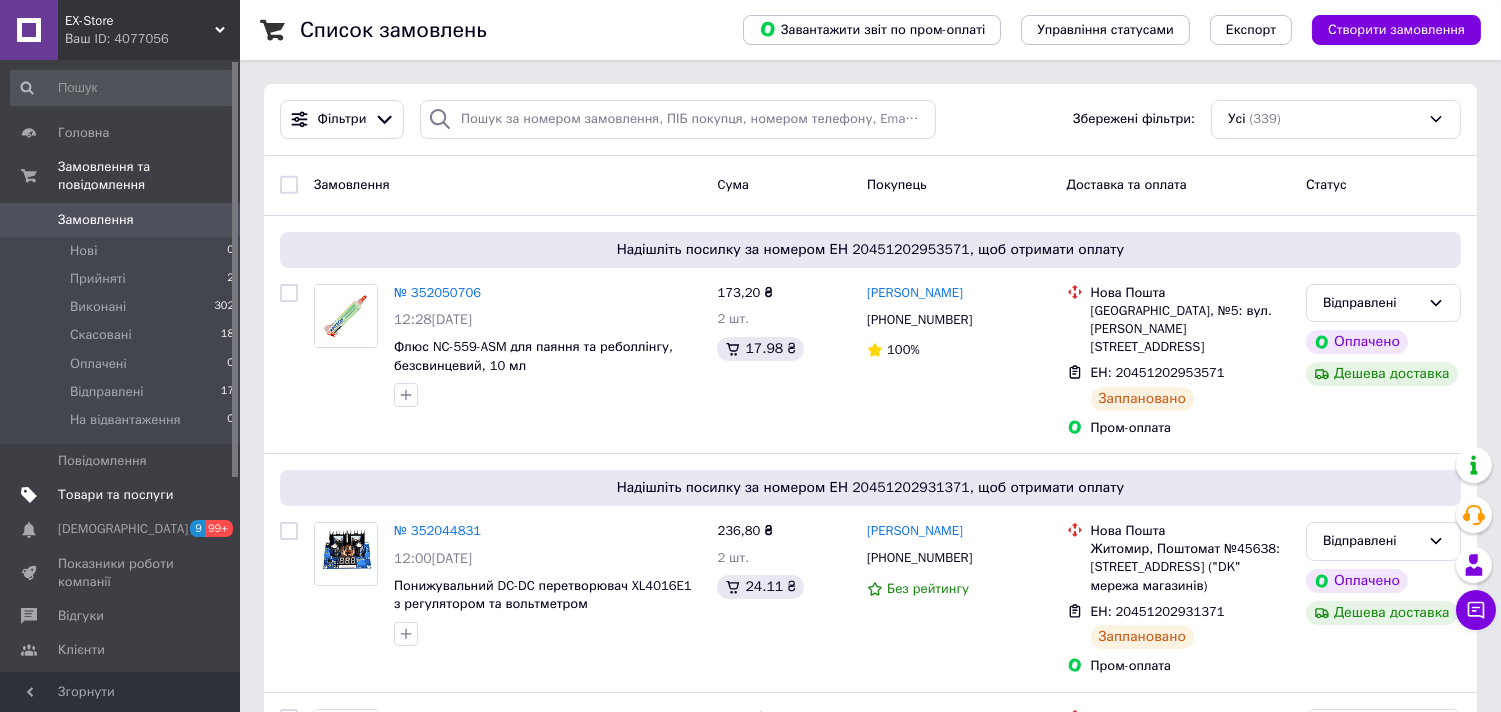 click on "Товари та послуги" at bounding box center [115, 495] 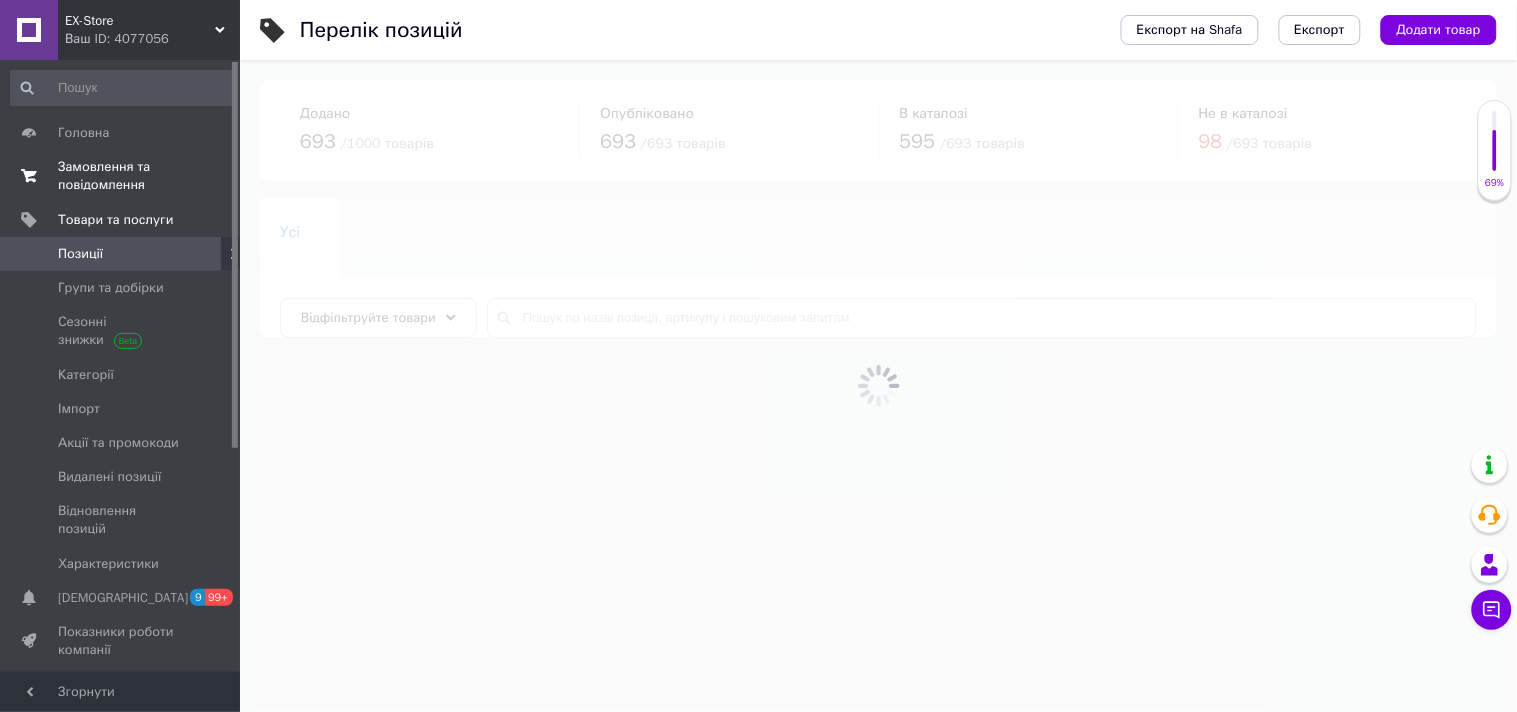 click on "Замовлення та повідомлення" at bounding box center [121, 176] 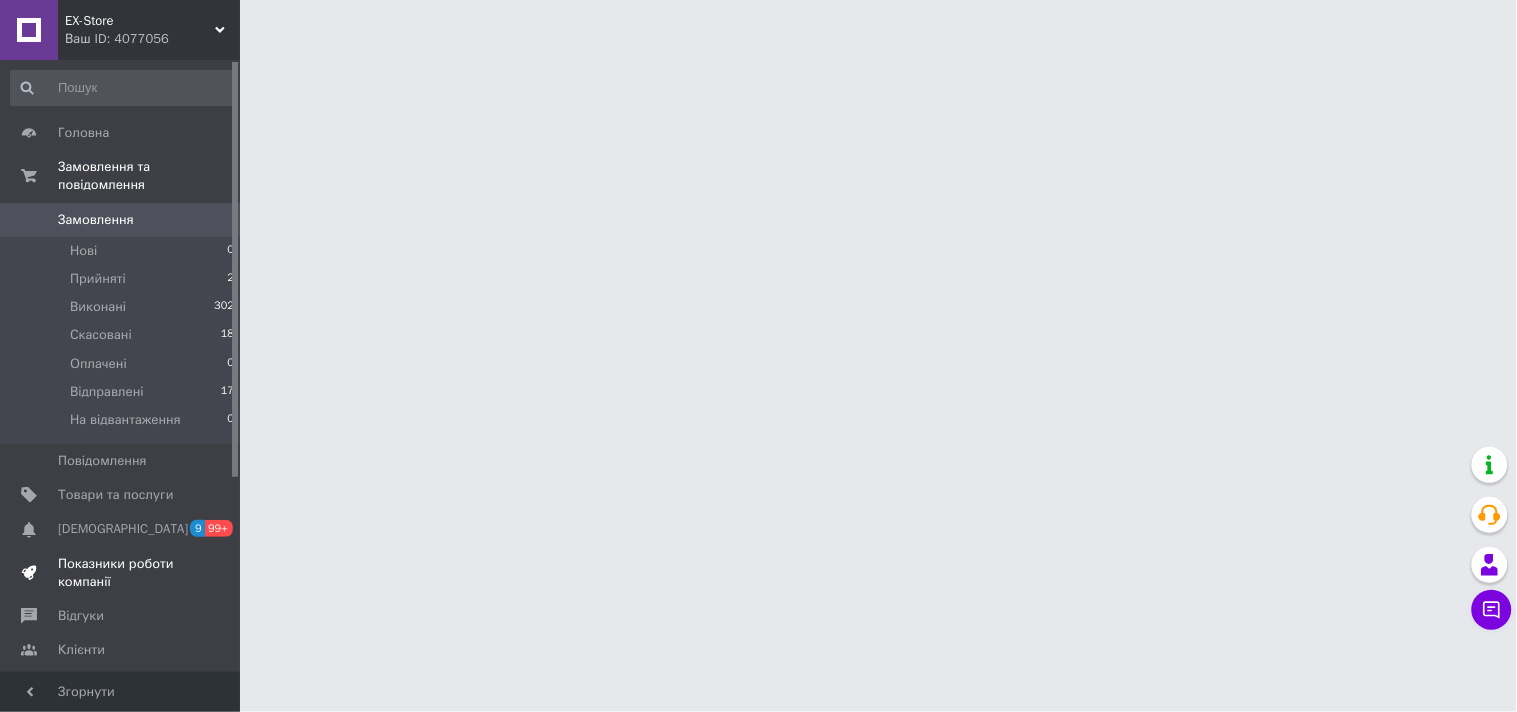 click on "Показники роботи компанії" at bounding box center [121, 573] 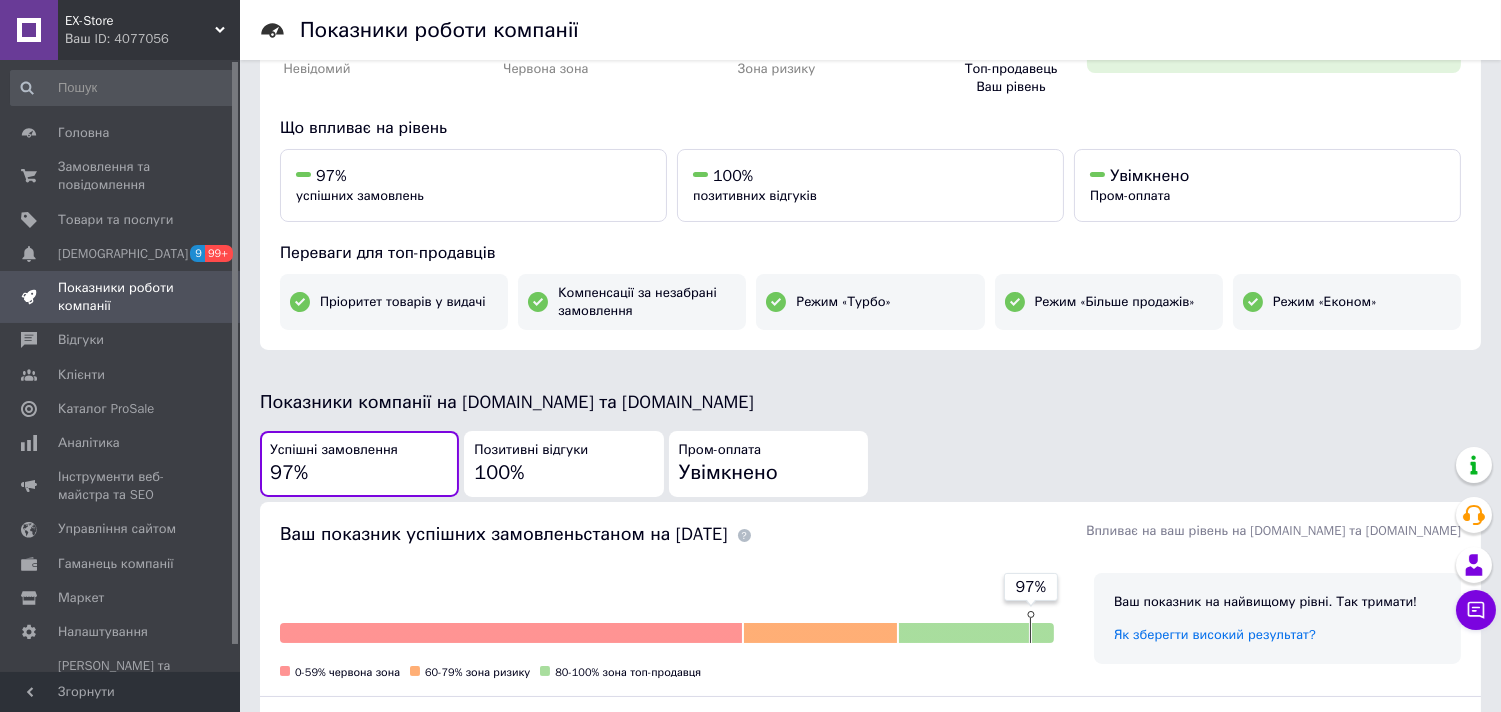 scroll, scrollTop: 0, scrollLeft: 0, axis: both 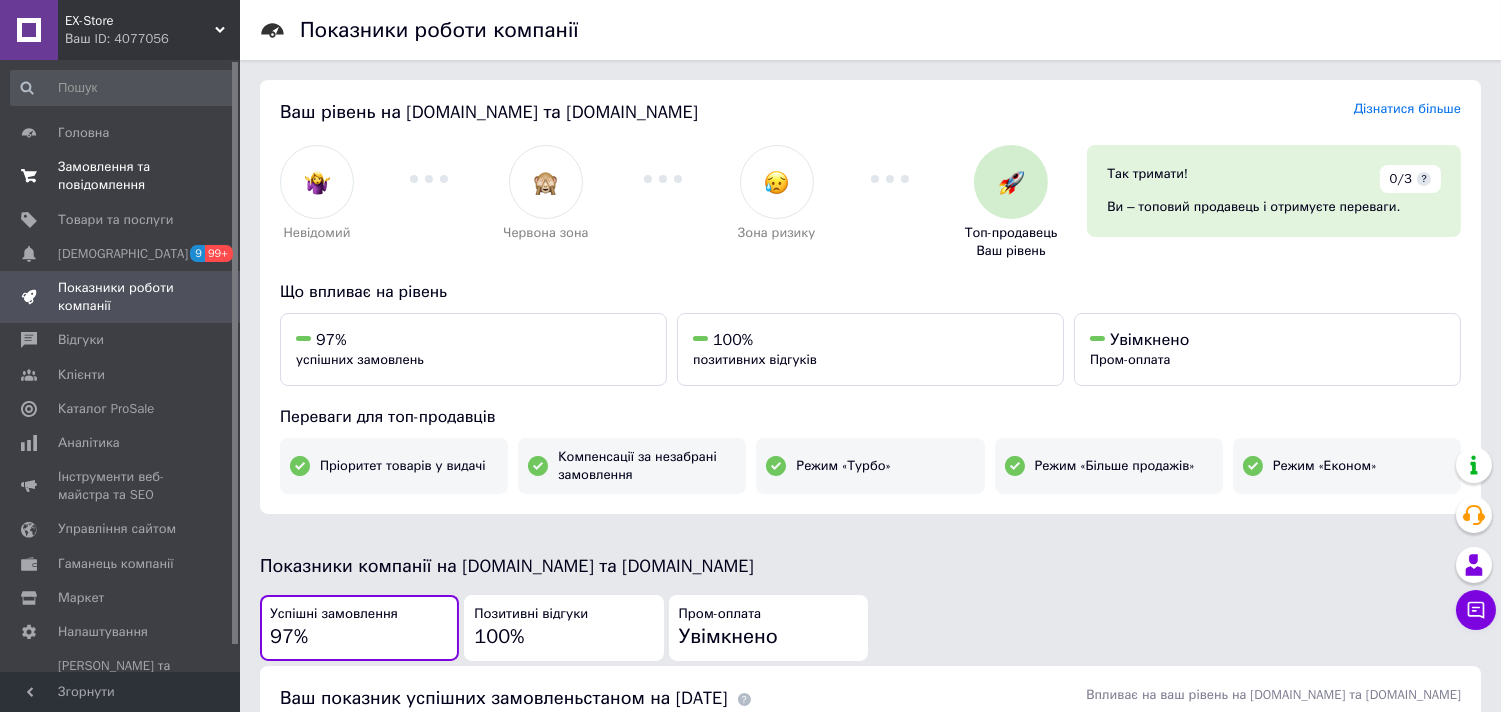 click on "Замовлення та повідомлення" at bounding box center (121, 176) 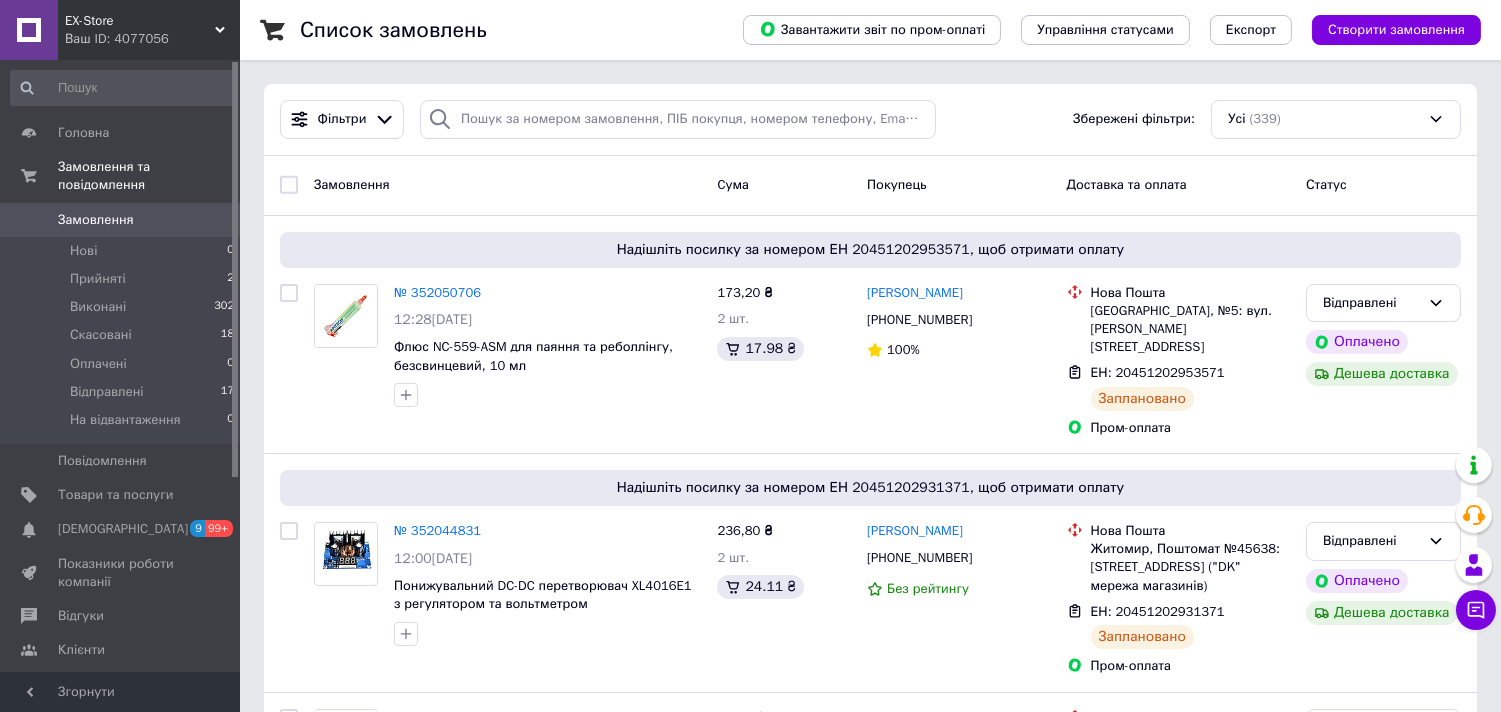 click on "Список замовлень   Завантажити звіт по пром-оплаті Управління статусами Експорт Створити замовлення Фільтри Збережені фільтри: Усі (339) Замовлення Cума Покупець Доставка та оплата Статус Надішліть посилку за номером ЕН 20451202953571, щоб отримати оплату № 352050706 12:28[DATE] Флюс NC-559-ASM для паяння та реболлінгу, безсвинцевий, 10 мл 173,20 ₴ 2 шт. 17.98 ₴ [PERSON_NAME] [PHONE_NUMBER] 100% [GEOGRAPHIC_DATA], №5: вул. [PERSON_NAME][STREET_ADDRESS] ЕН: 20451202953571 Заплановано Пром-оплата Відправлені Оплачено Дешева доставка Надішліть посилку за номером ЕН 20451202931371, щоб отримати оплату № 352044831 12:00[DATE] 2 шт." at bounding box center [870, 9916] 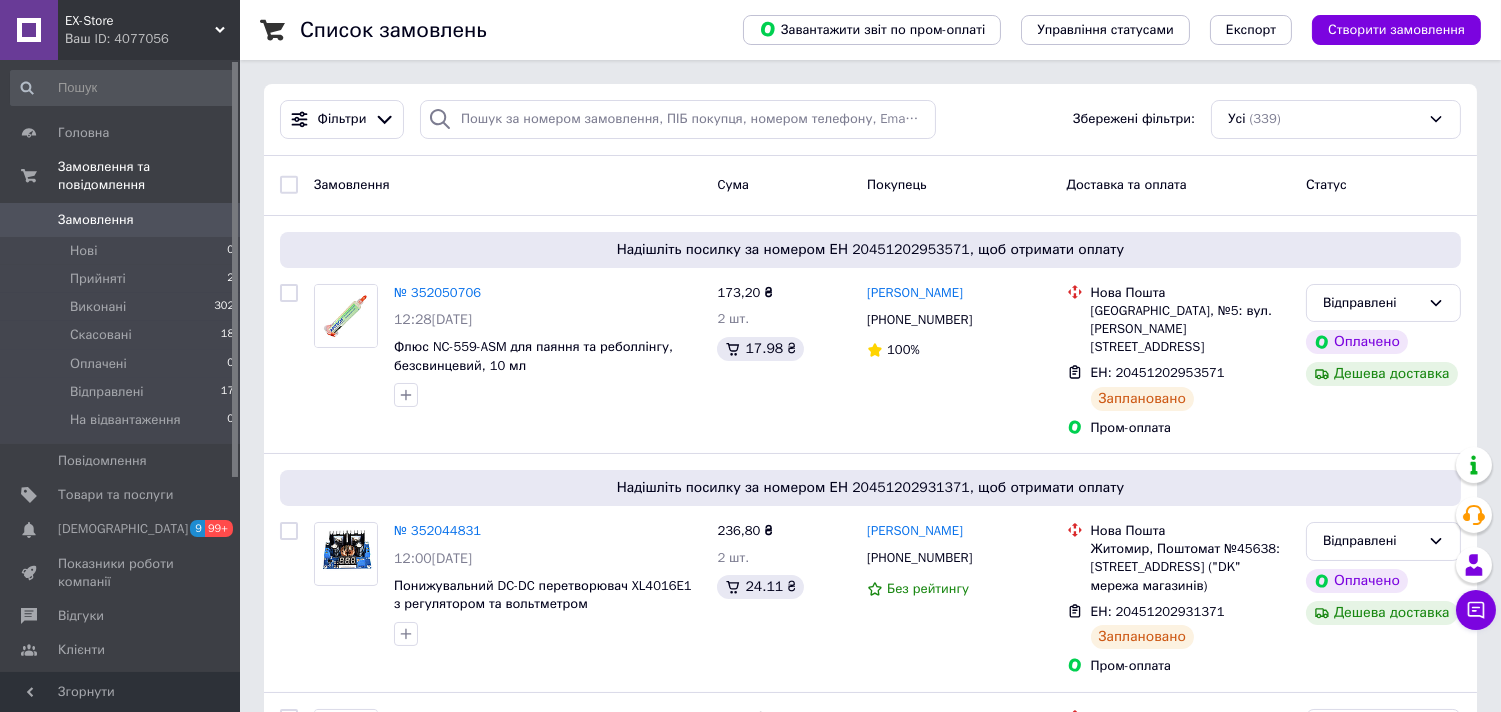 click on "Замовлення" at bounding box center [96, 220] 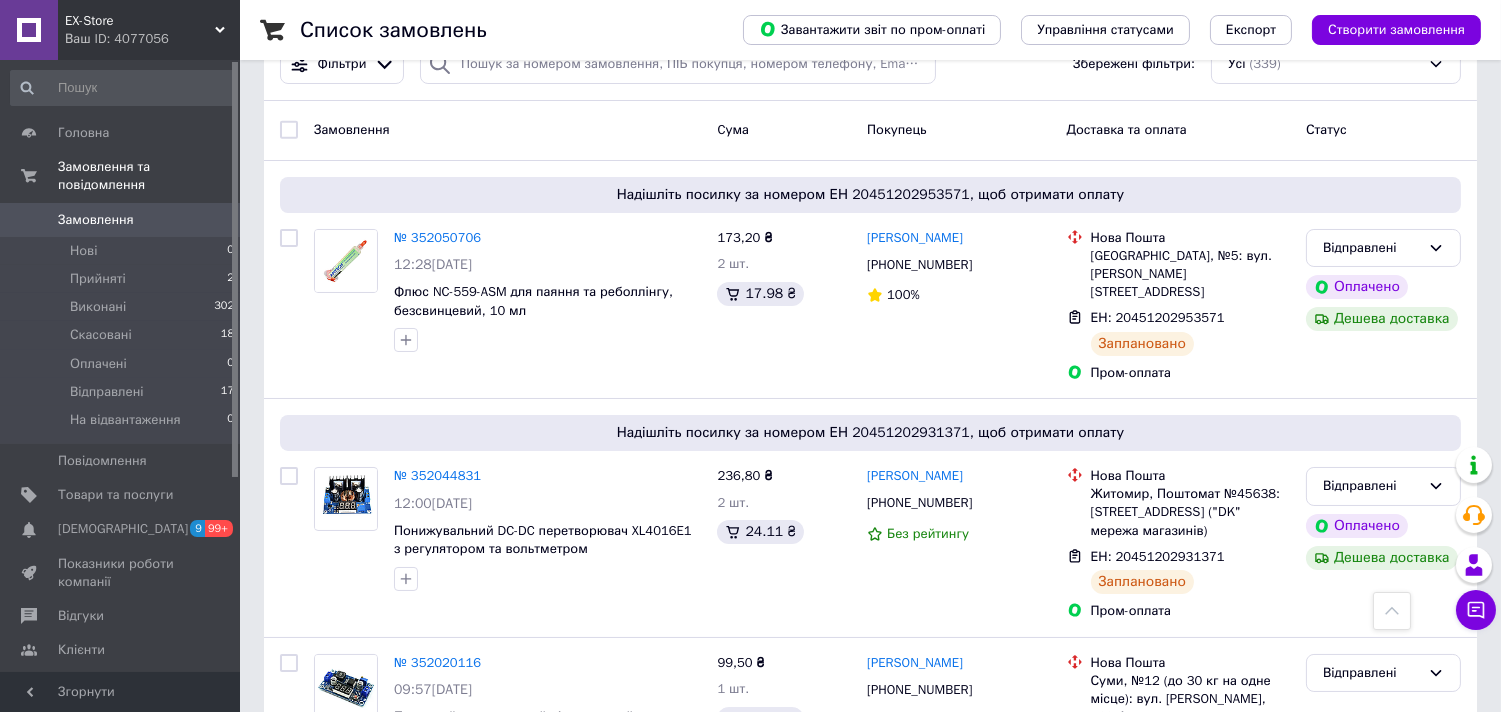scroll, scrollTop: 0, scrollLeft: 0, axis: both 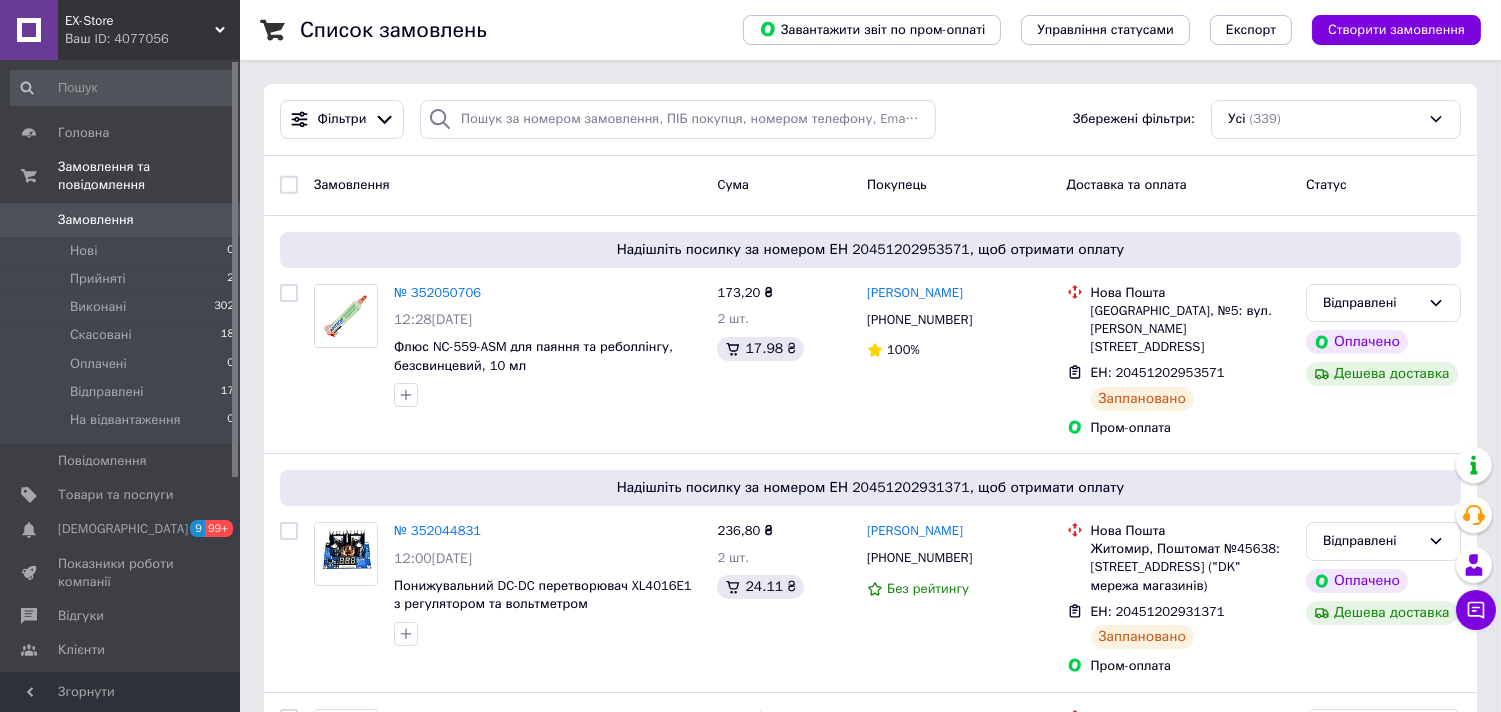 click on "Список замовлень   Завантажити звіт по пром-оплаті Управління статусами Експорт Створити замовлення Фільтри Збережені фільтри: Усі (339) Замовлення Cума Покупець Доставка та оплата Статус Надішліть посилку за номером ЕН 20451202953571, щоб отримати оплату № 352050706 12:28[DATE] Флюс NC-559-ASM для паяння та реболлінгу, безсвинцевий, 10 мл 173,20 ₴ 2 шт. 17.98 ₴ [PERSON_NAME] [PHONE_NUMBER] 100% [GEOGRAPHIC_DATA], №5: вул. [PERSON_NAME][STREET_ADDRESS] ЕН: 20451202953571 Заплановано Пром-оплата Відправлені Оплачено Дешева доставка Надішліть посилку за номером ЕН 20451202931371, щоб отримати оплату № 352044831 12:00[DATE] 2 шт." at bounding box center [870, 9916] 